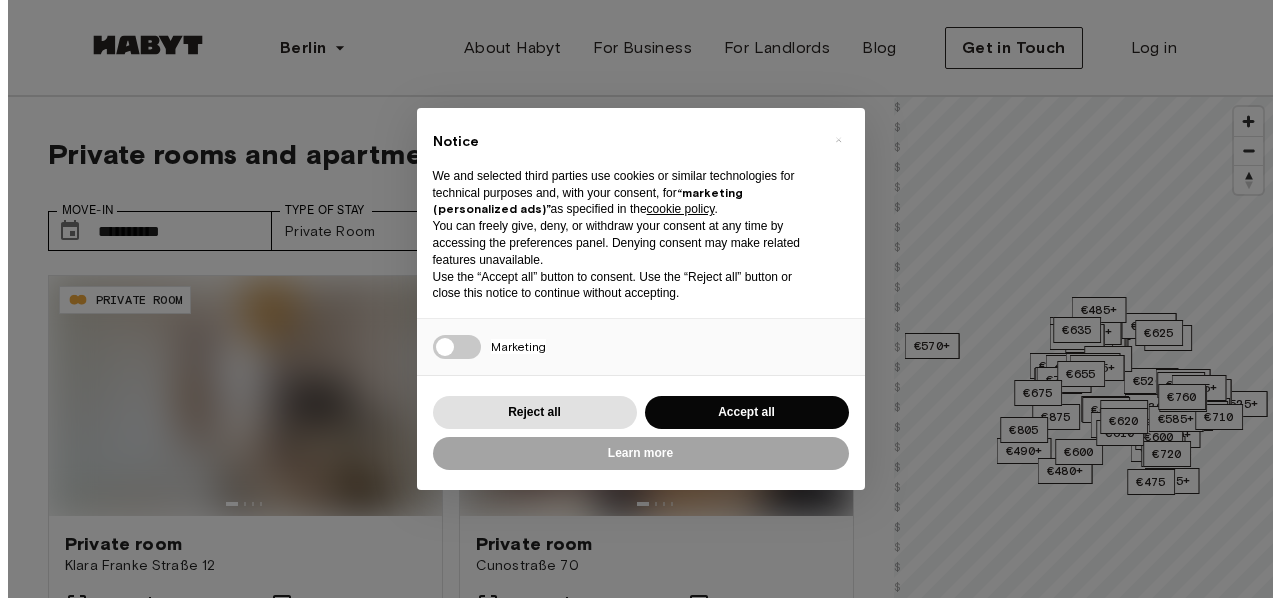 scroll, scrollTop: 0, scrollLeft: 0, axis: both 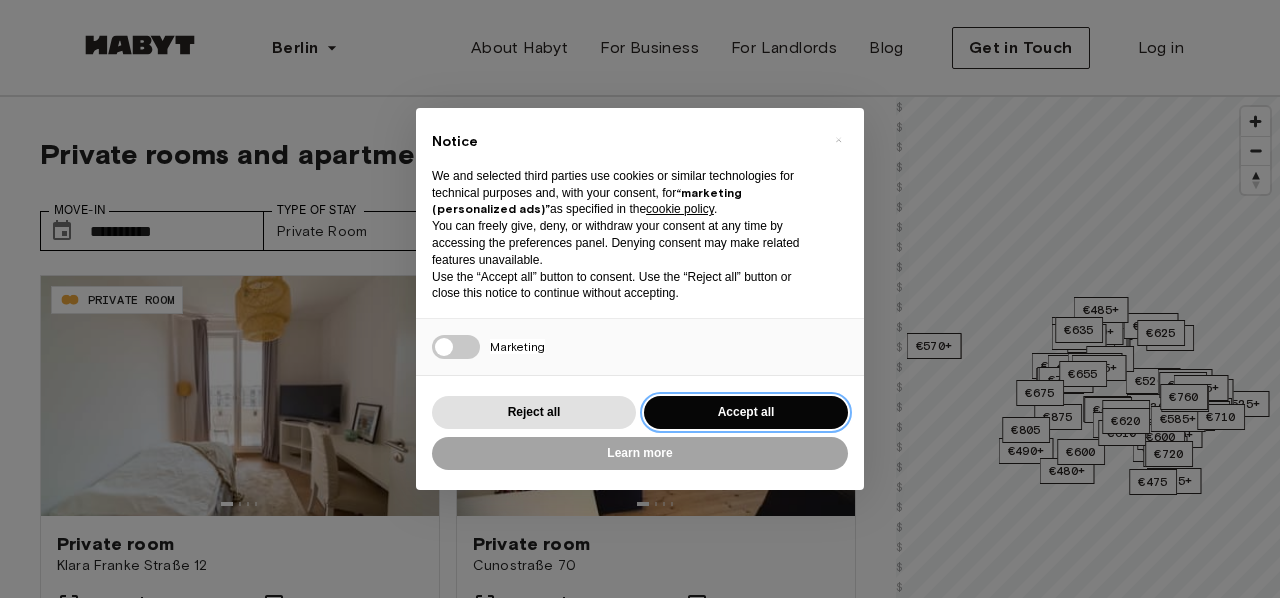 click on "Accept all" at bounding box center (746, 412) 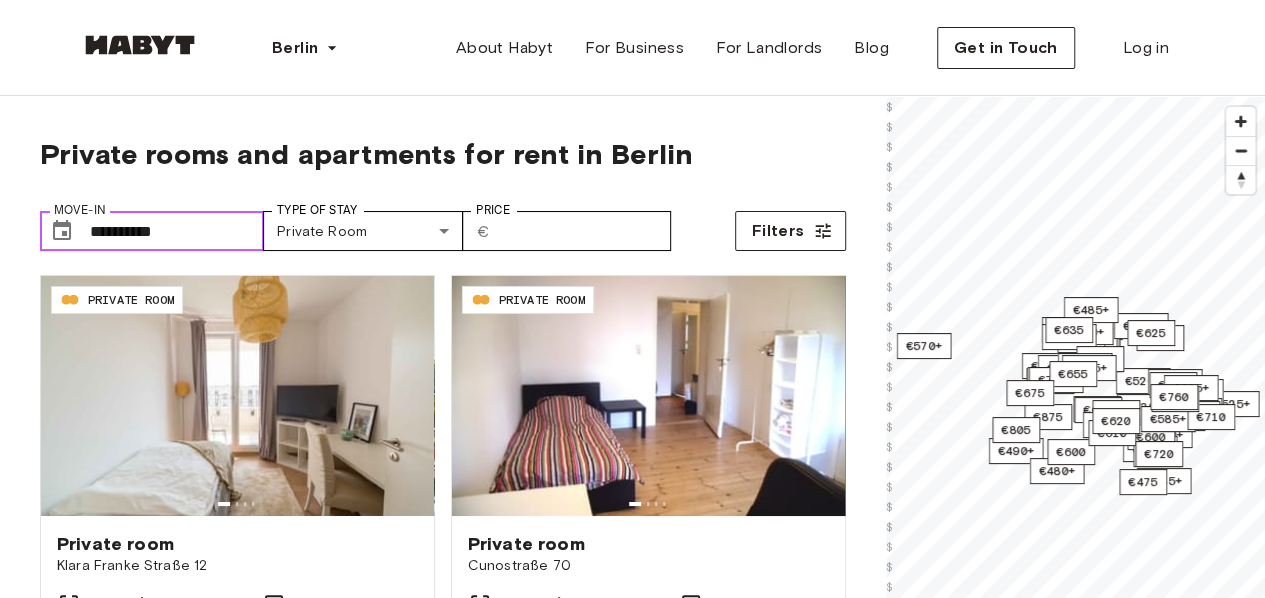click on "**********" at bounding box center (177, 231) 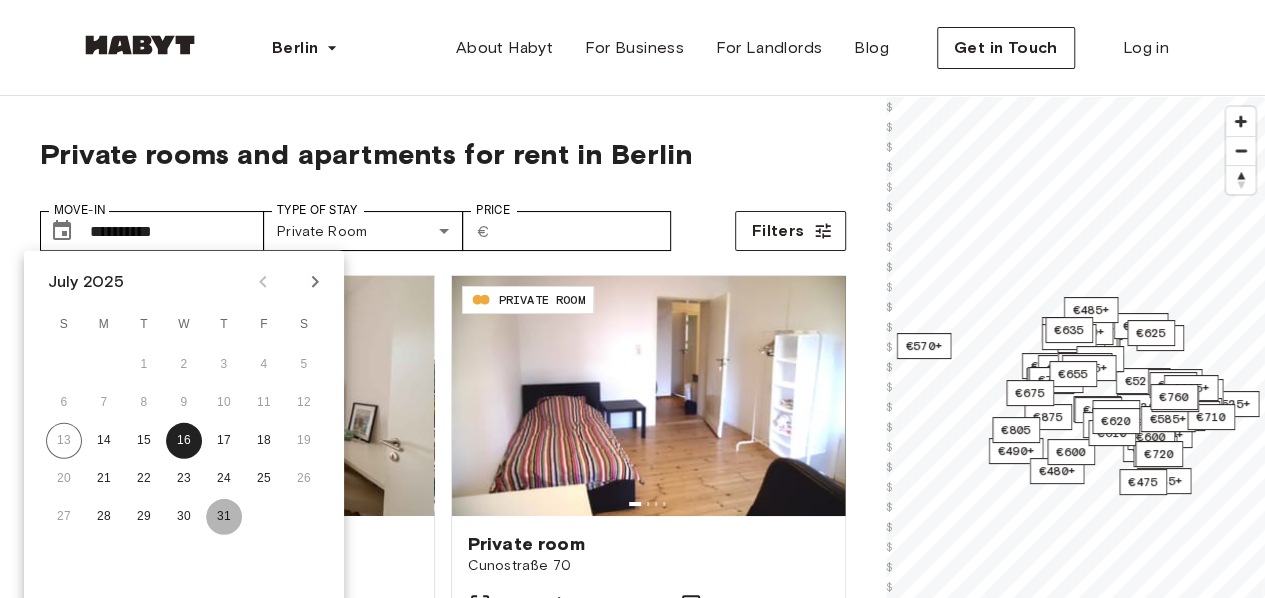 click on "31" at bounding box center [224, 517] 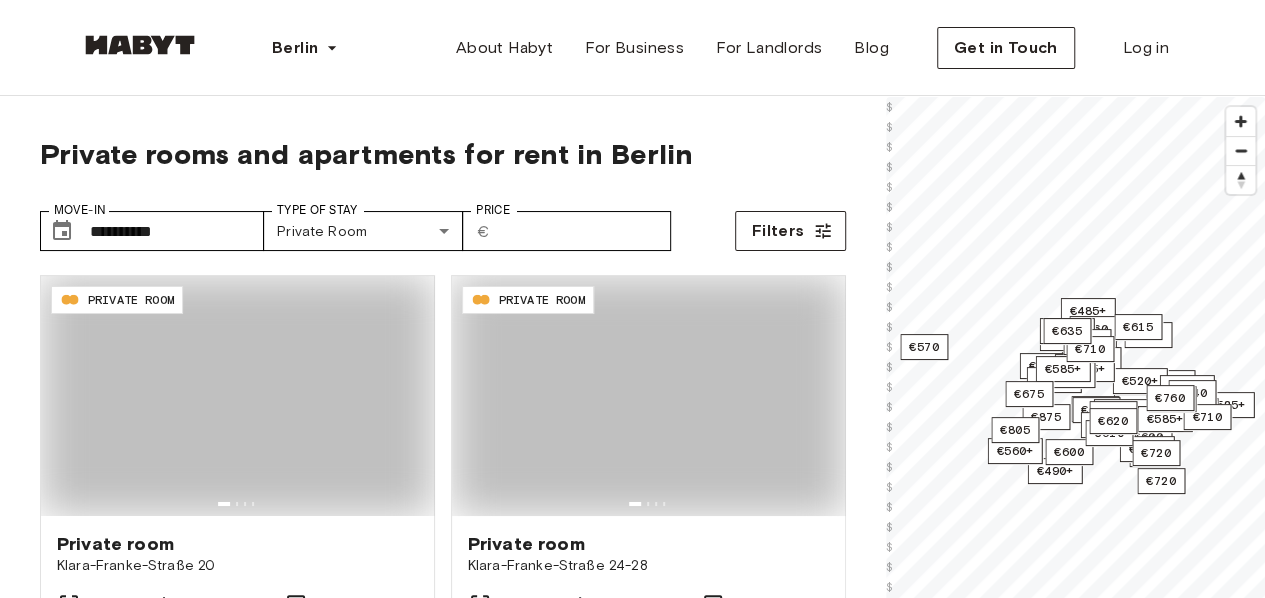 type on "**********" 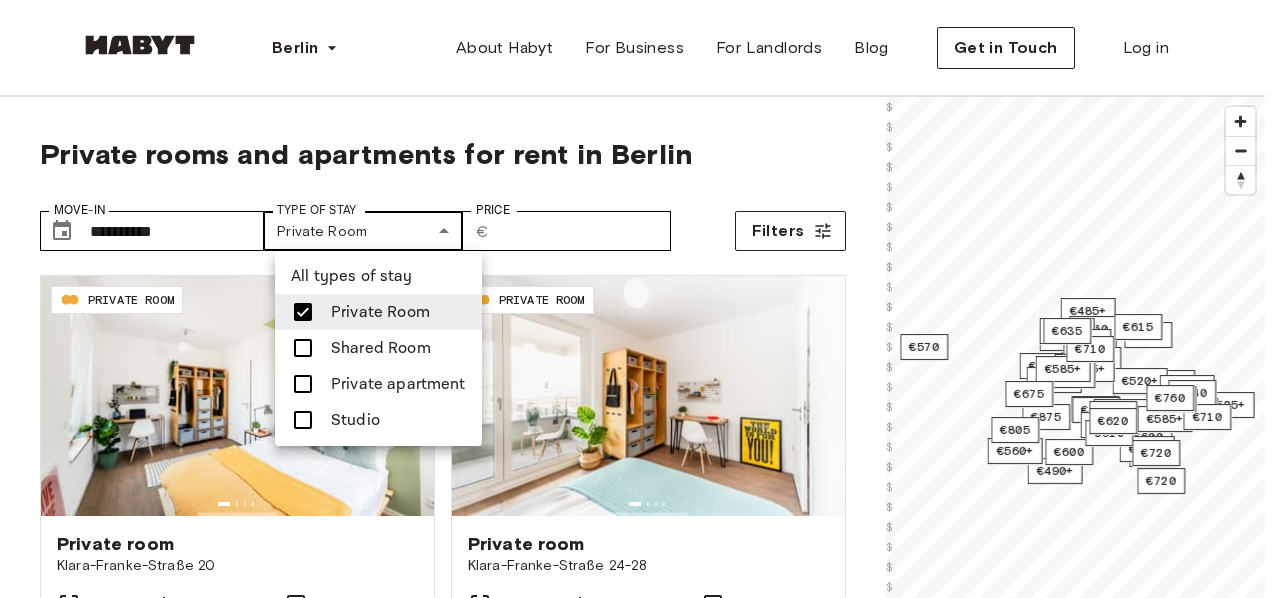 click on "**********" at bounding box center [640, 2414] 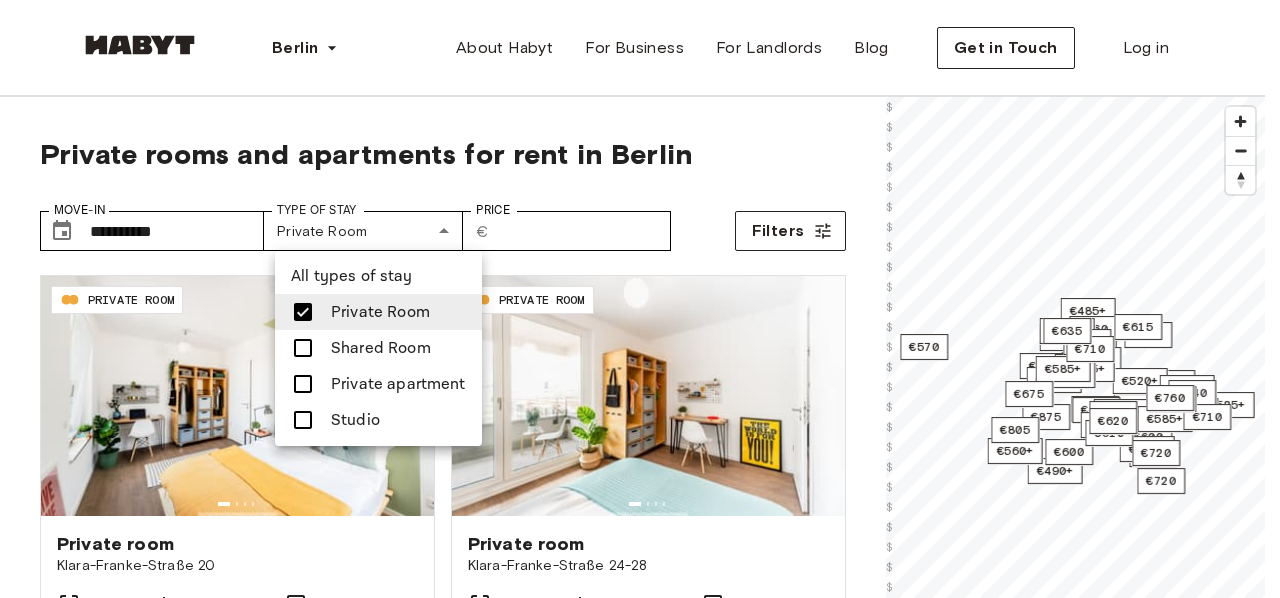 click at bounding box center [640, 299] 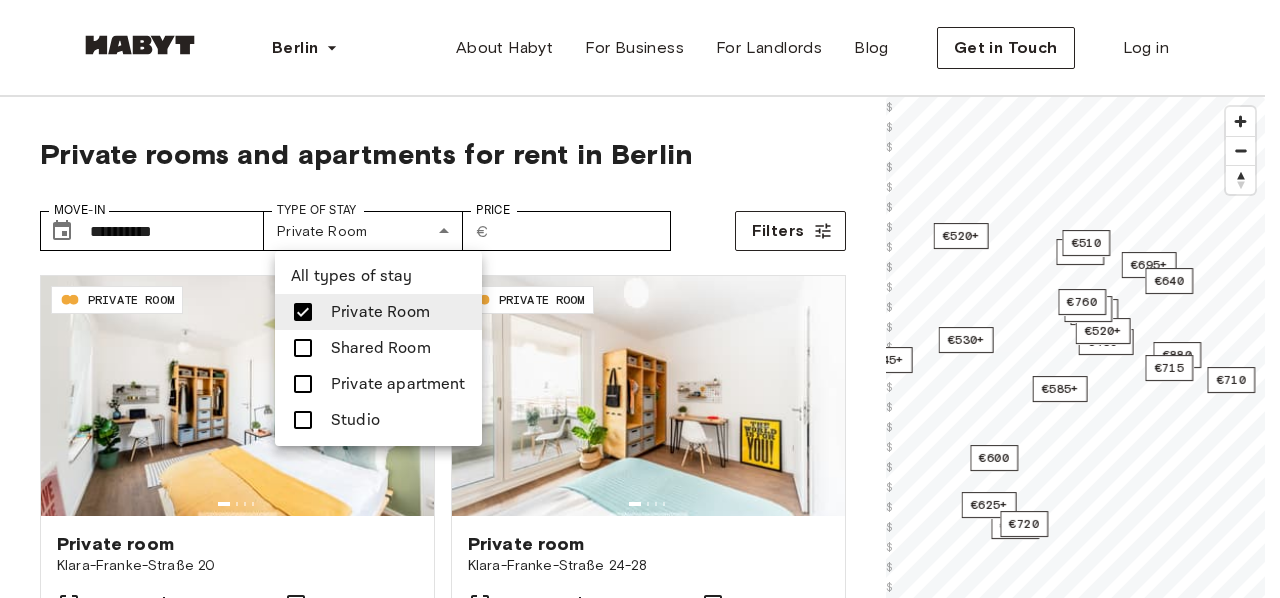 click on "**********" at bounding box center [640, 2414] 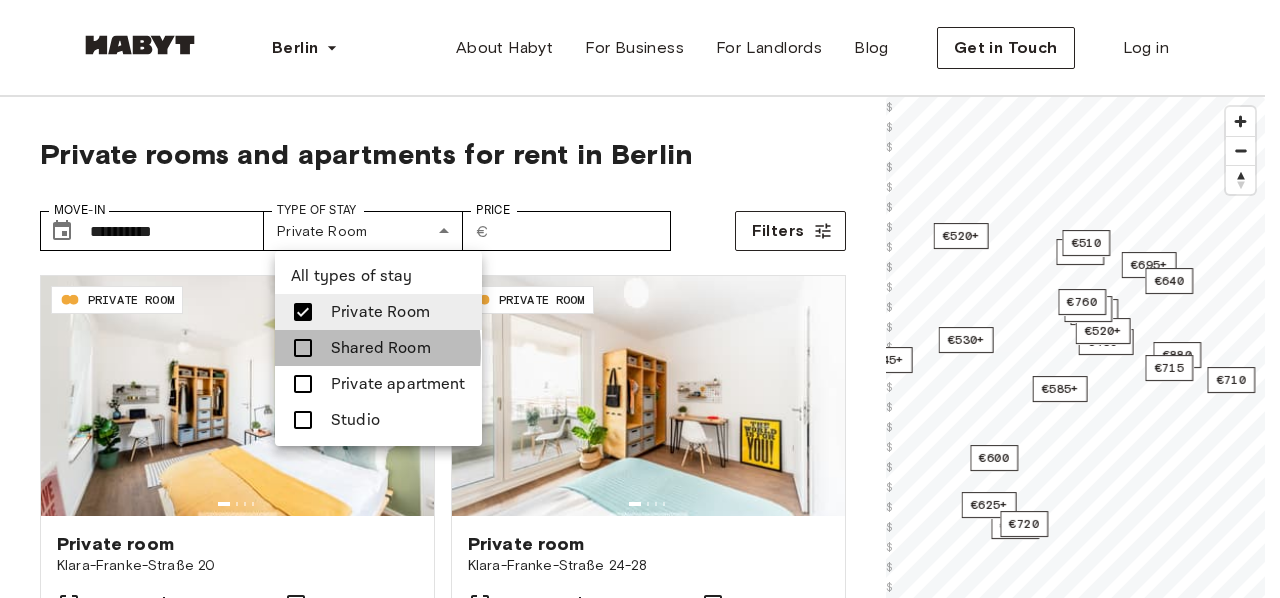 click at bounding box center (303, 348) 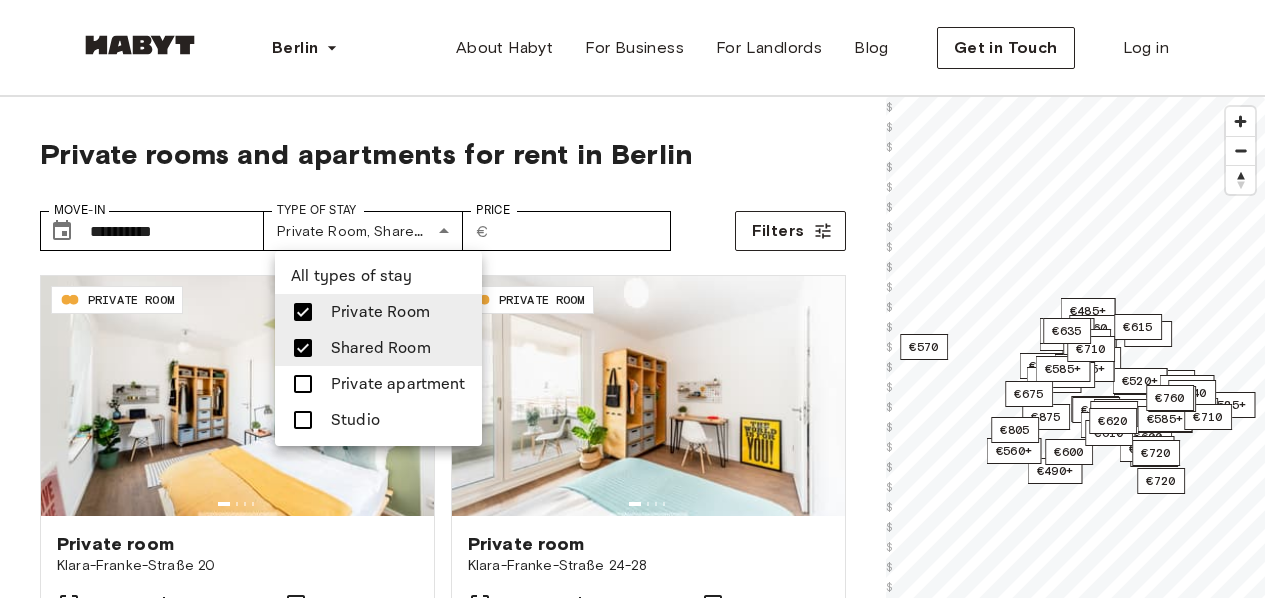 click at bounding box center (640, 299) 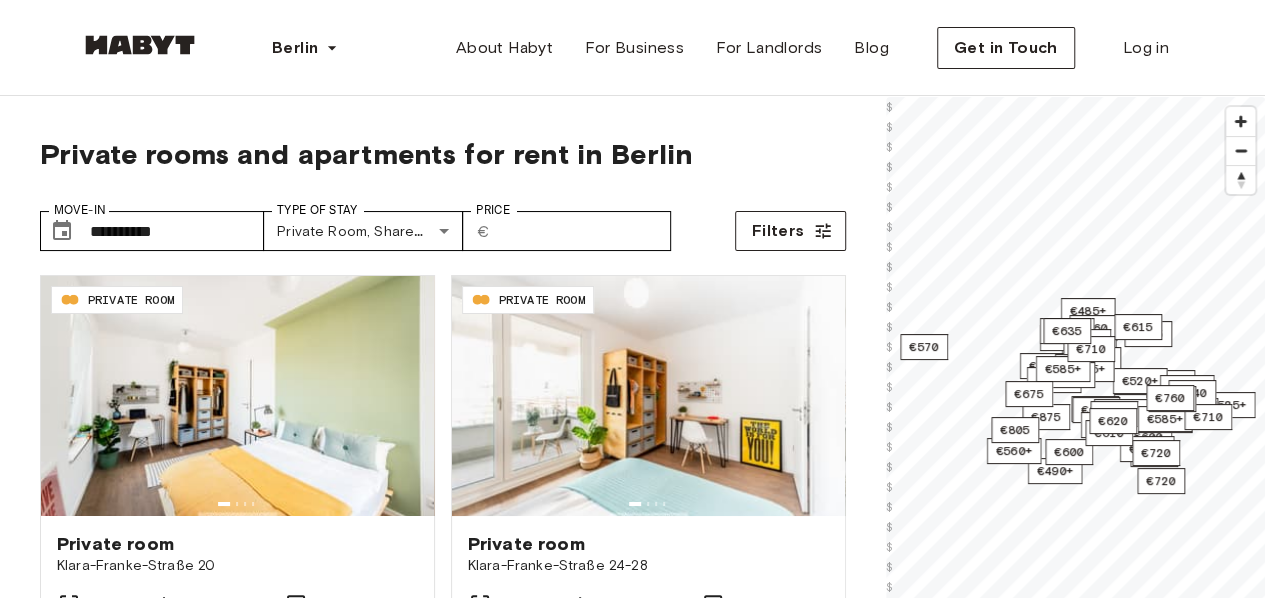 click at bounding box center (632, 299) 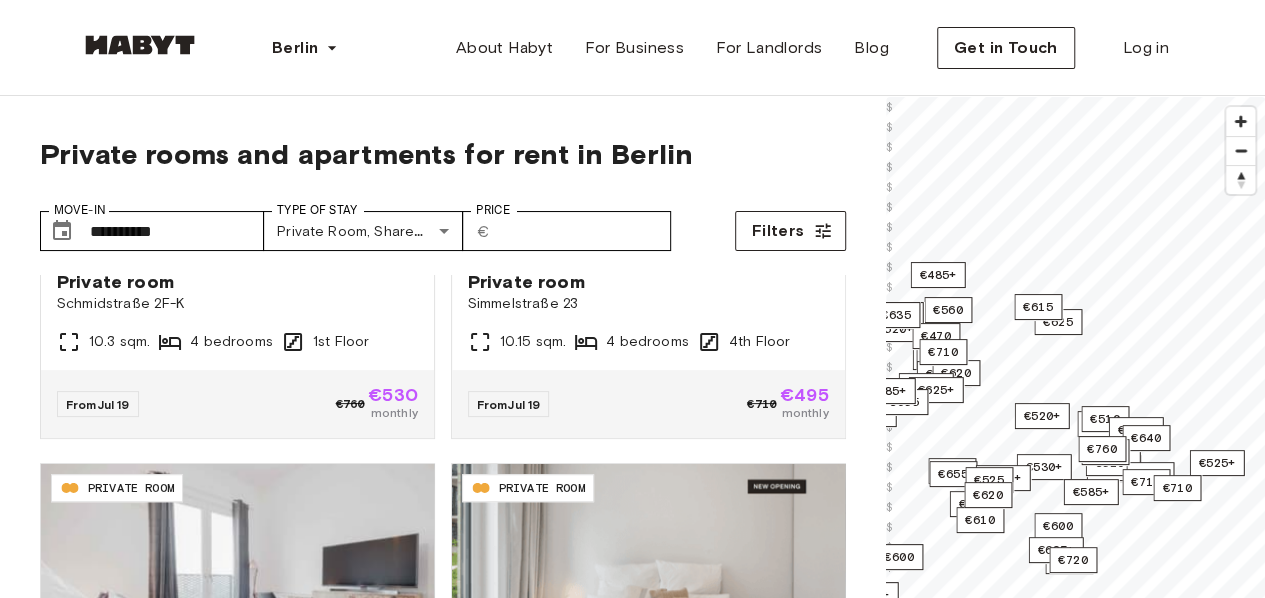 scroll, scrollTop: 762, scrollLeft: 0, axis: vertical 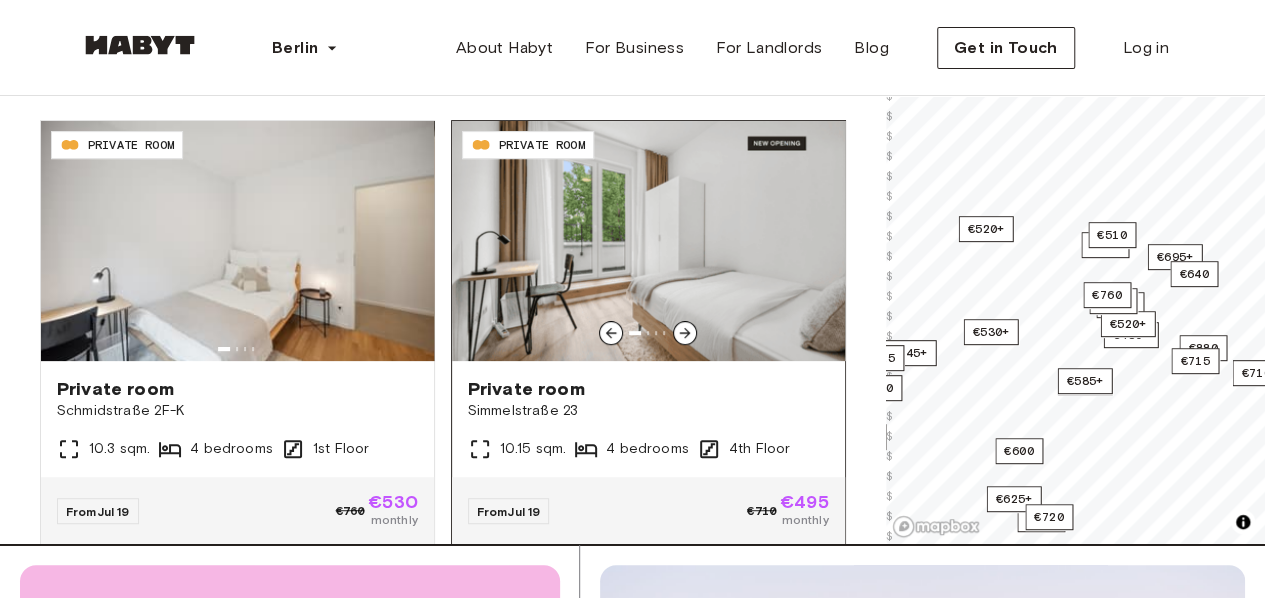 click at bounding box center [648, 241] 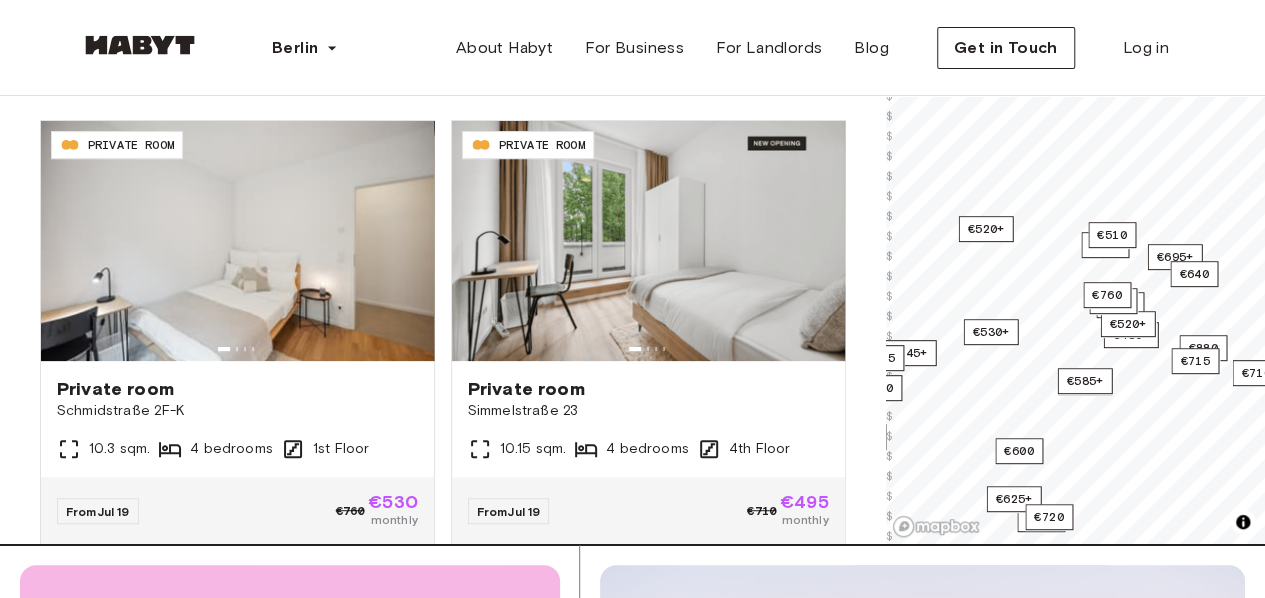 drag, startPoint x: 1256, startPoint y: 55, endPoint x: 1254, endPoint y: 31, distance: 24.083189 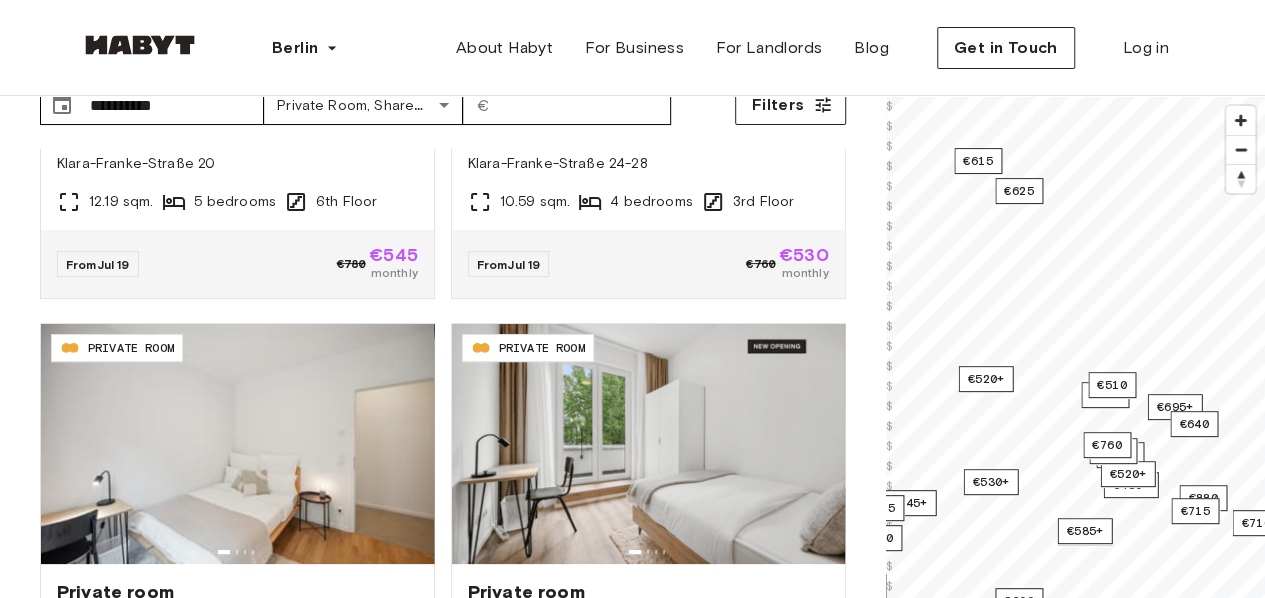 scroll, scrollTop: 62, scrollLeft: 0, axis: vertical 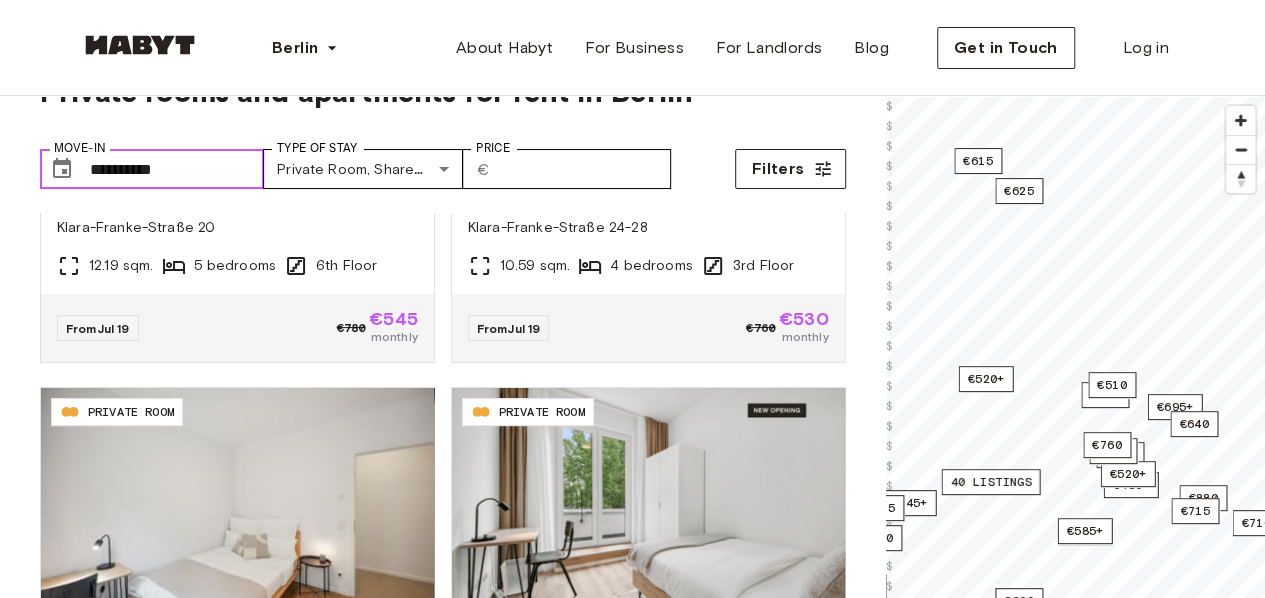click on "**********" at bounding box center (177, 169) 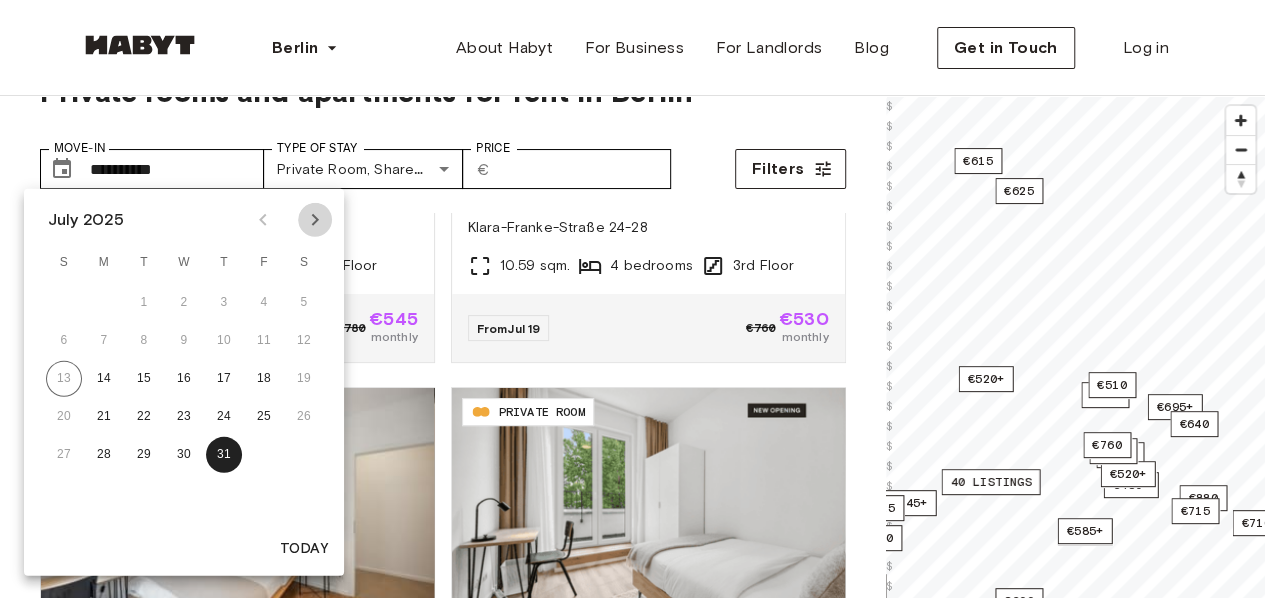 click 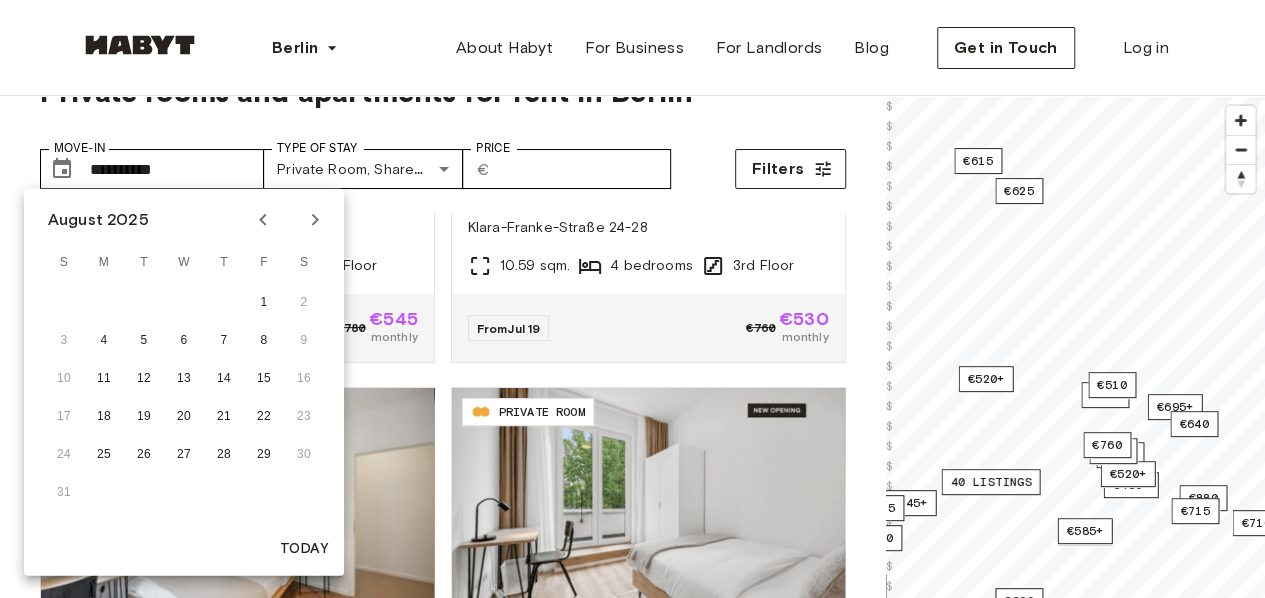 click on "**********" at bounding box center [443, 161] 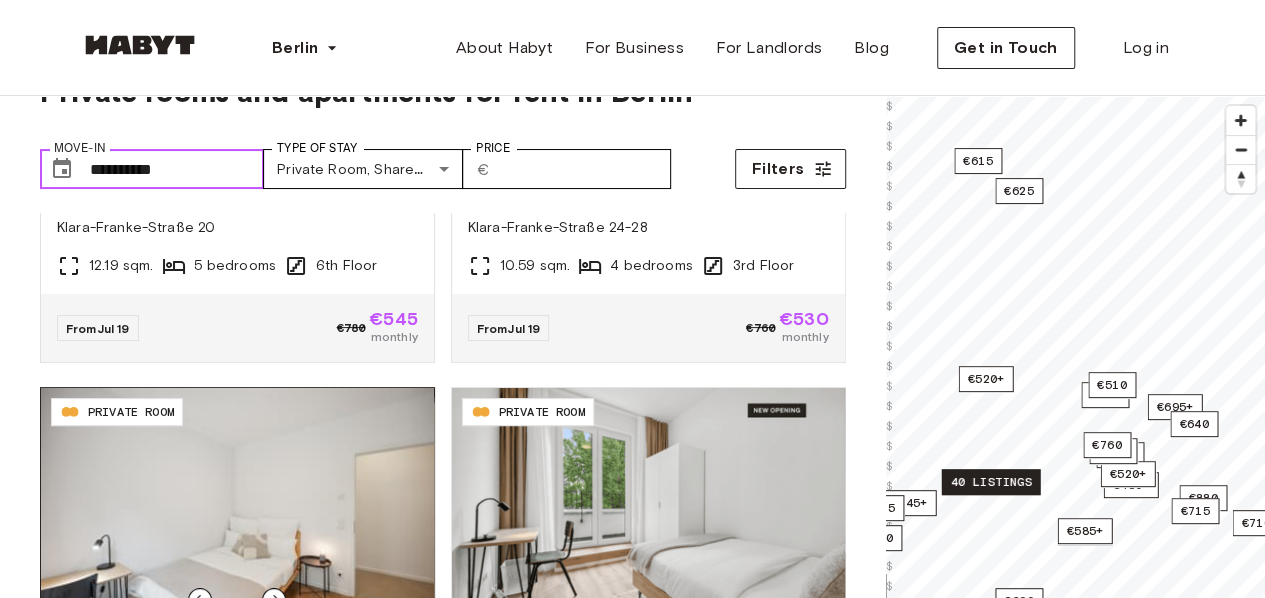 click at bounding box center [237, 508] 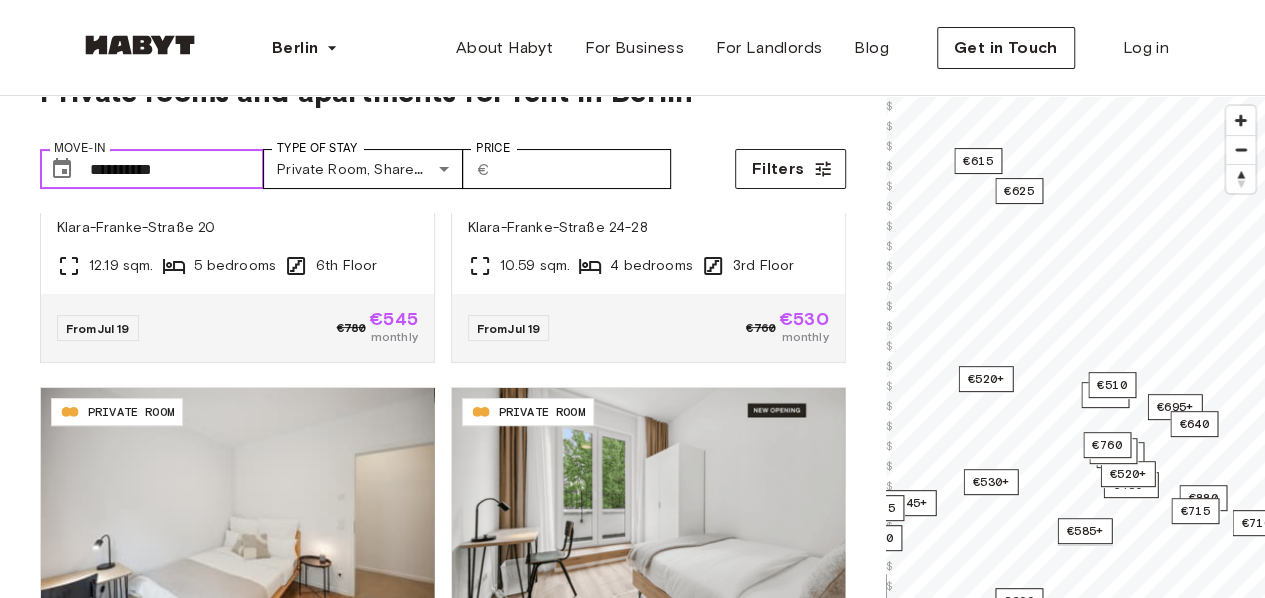 scroll, scrollTop: 585, scrollLeft: 0, axis: vertical 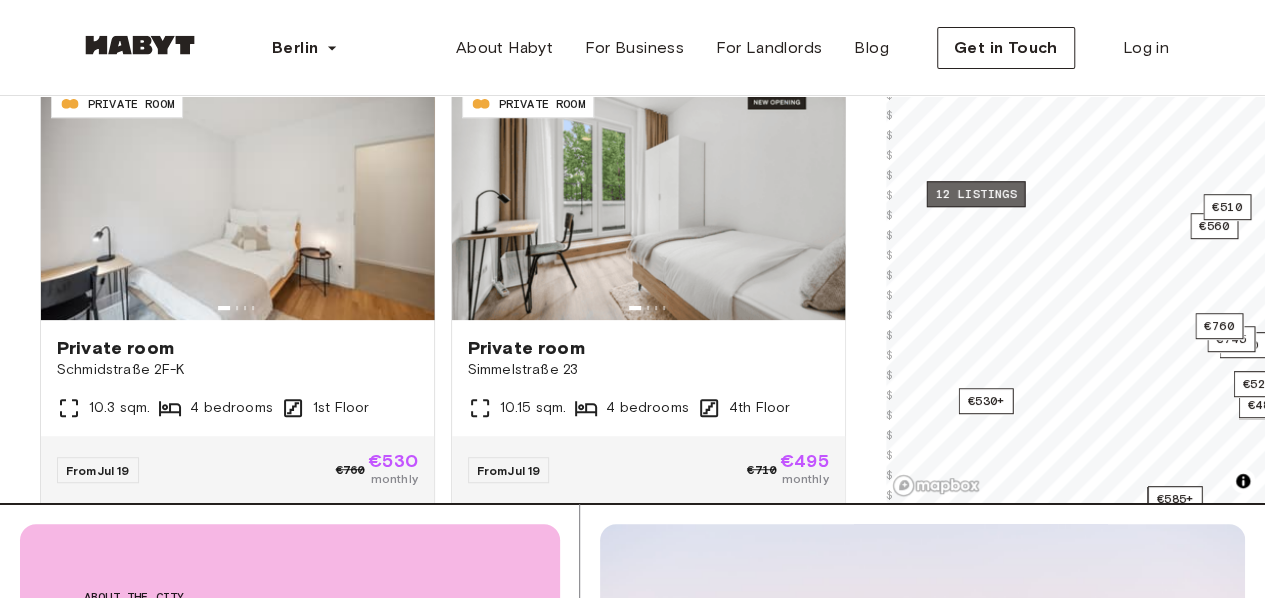 click on "12 listings" at bounding box center [975, 194] 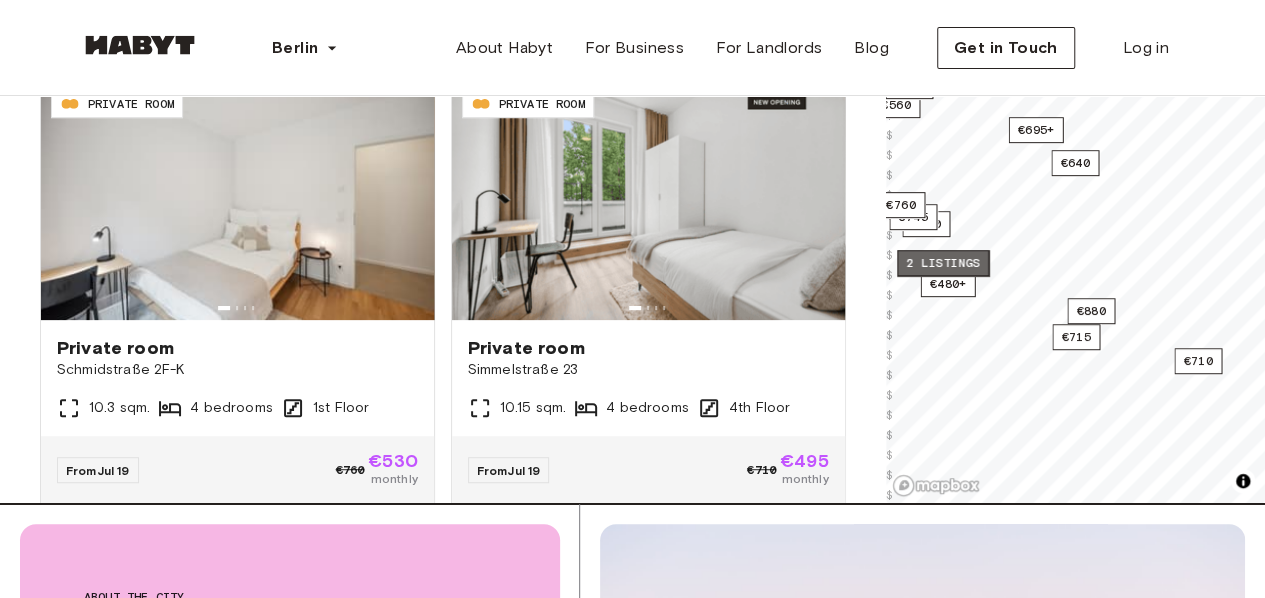 click on "2 listings" at bounding box center (943, 263) 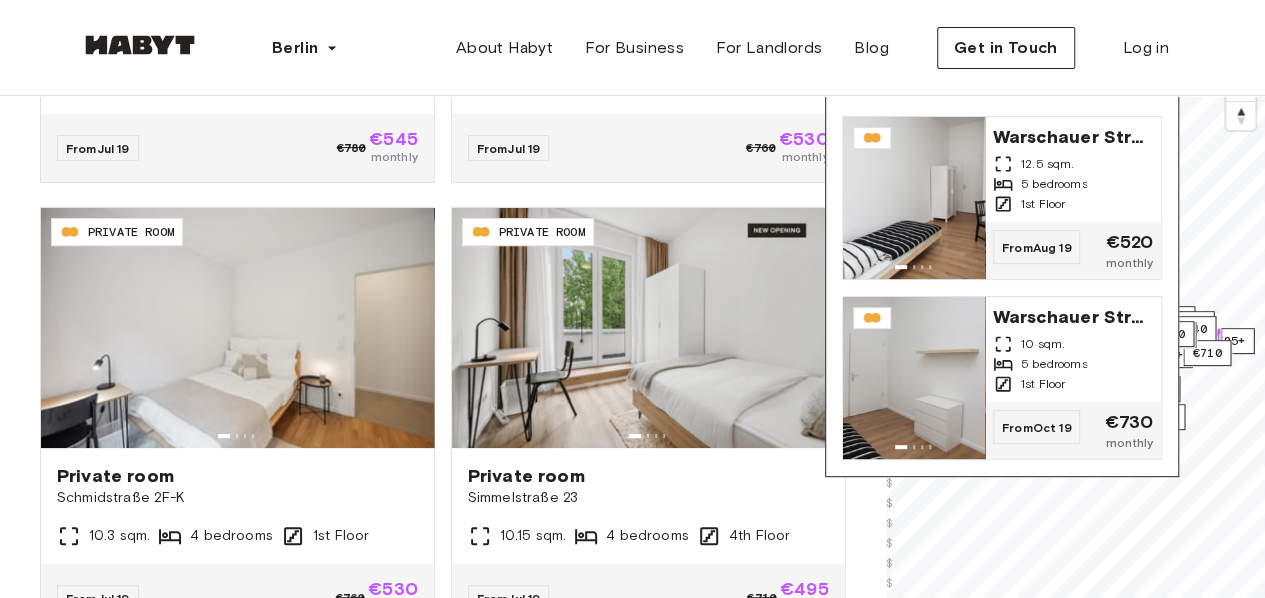 scroll, scrollTop: 196, scrollLeft: 0, axis: vertical 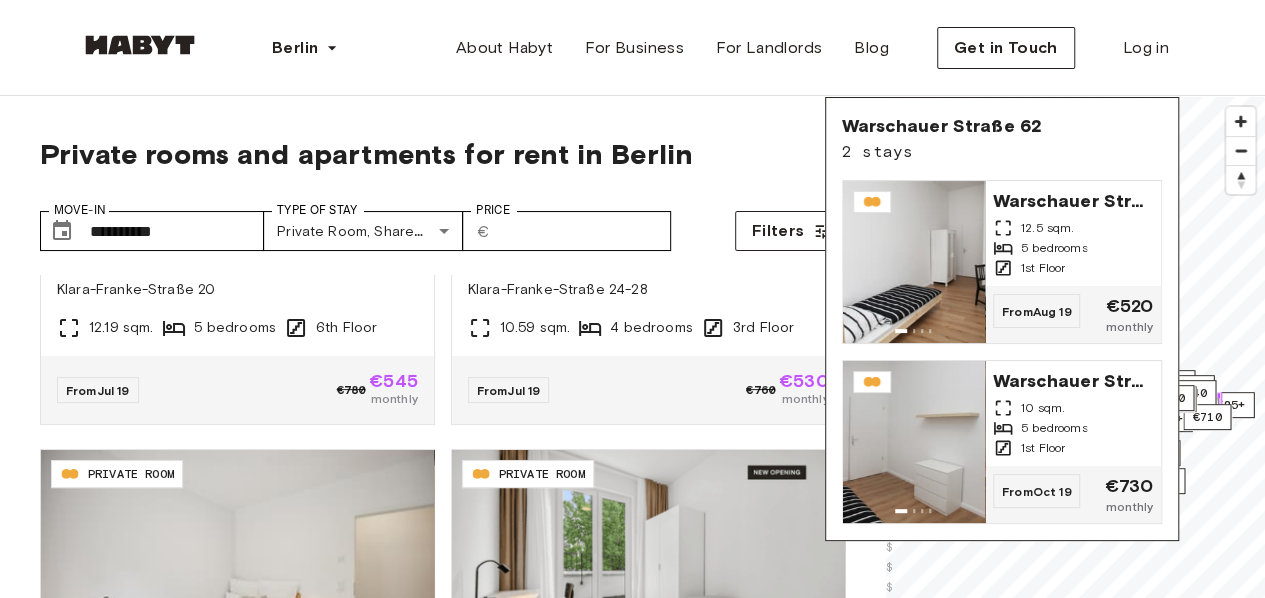 click on "**********" at bounding box center (443, 186) 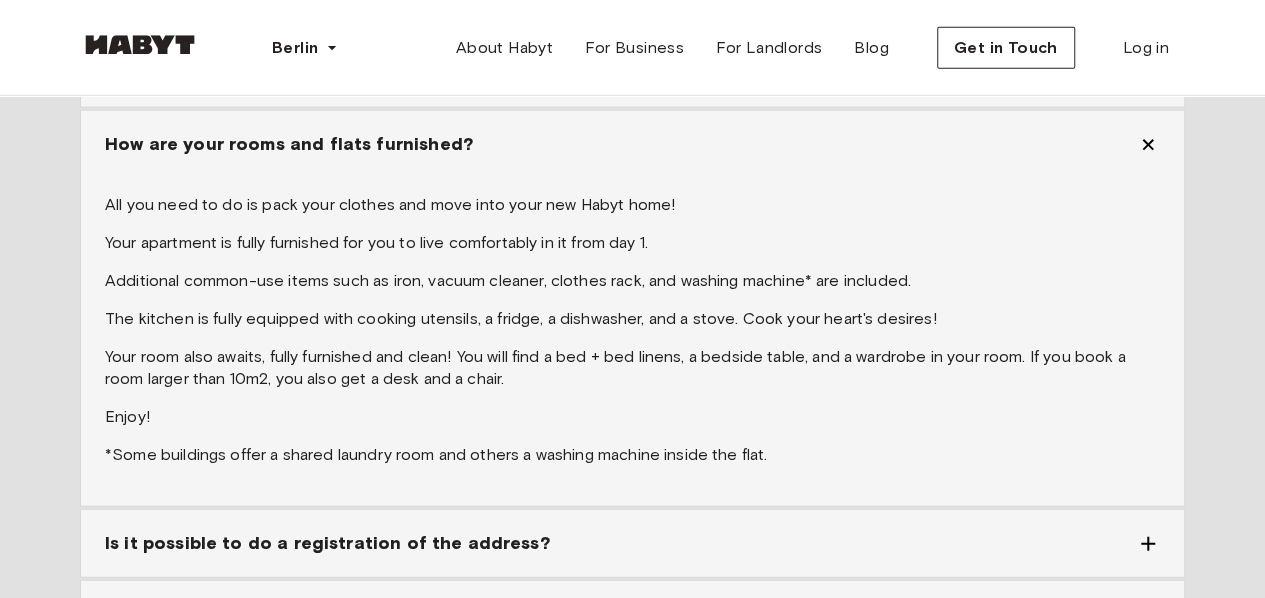 scroll, scrollTop: 2430, scrollLeft: 0, axis: vertical 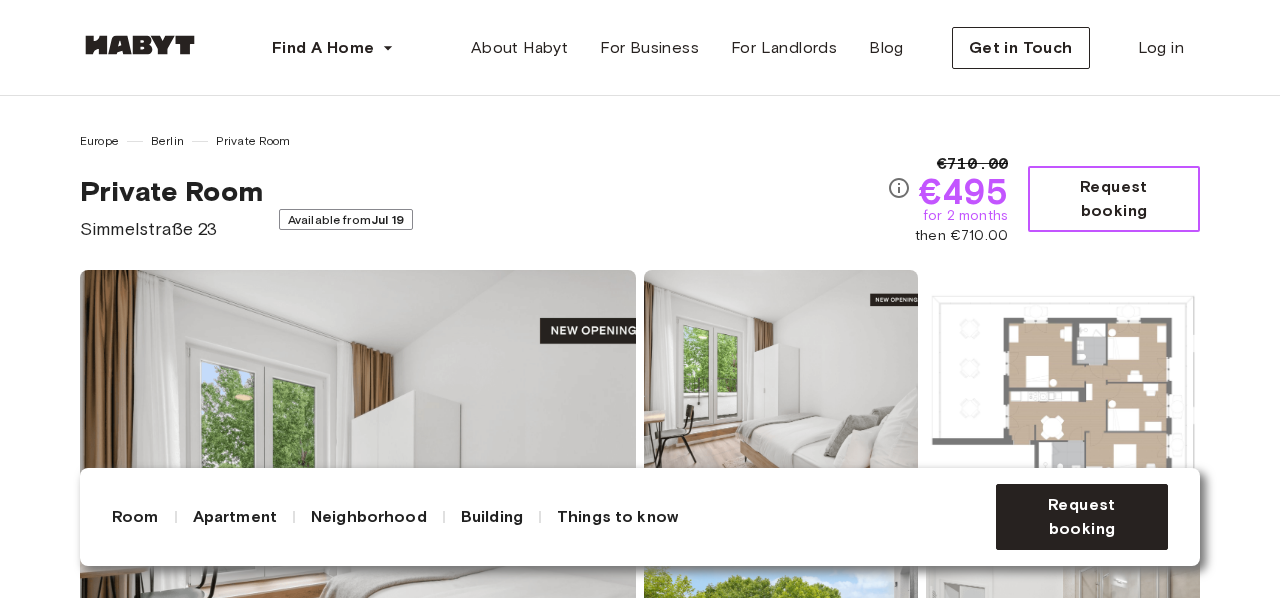 click on "Request booking" at bounding box center (1114, 199) 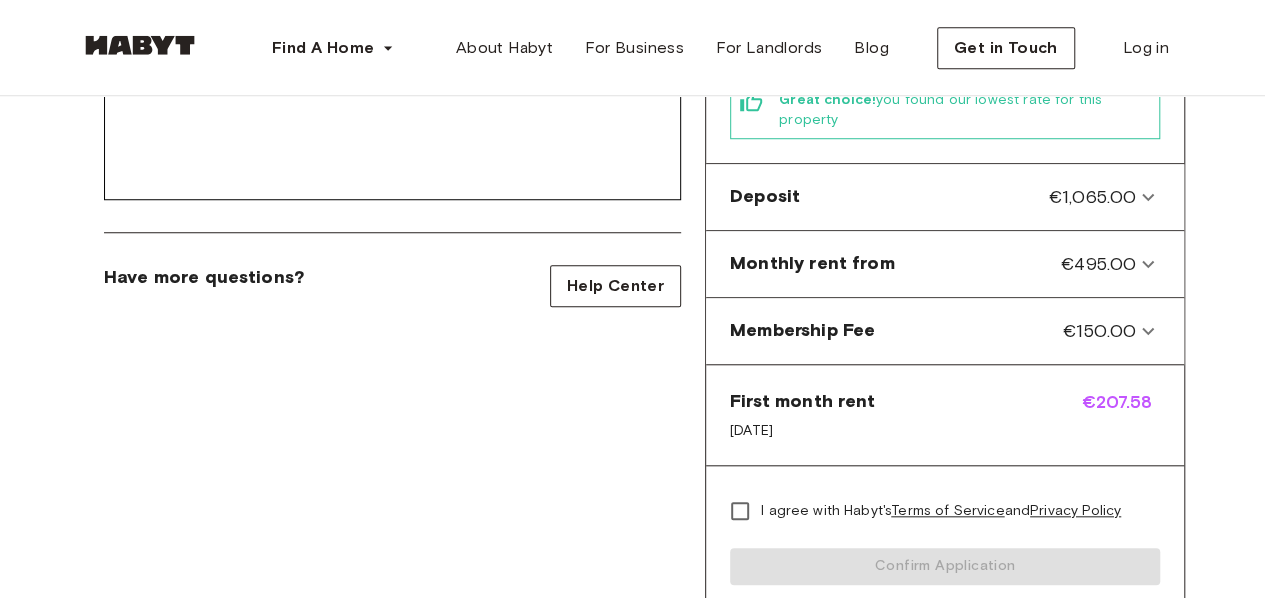 scroll, scrollTop: 0, scrollLeft: 0, axis: both 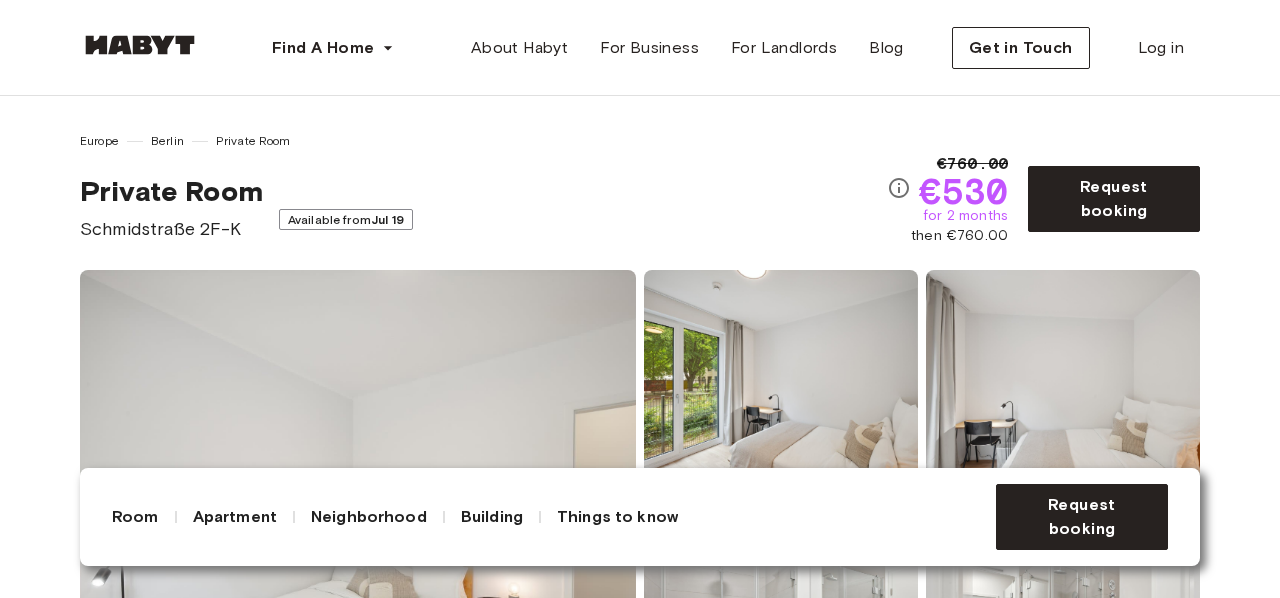 click at bounding box center [358, 510] 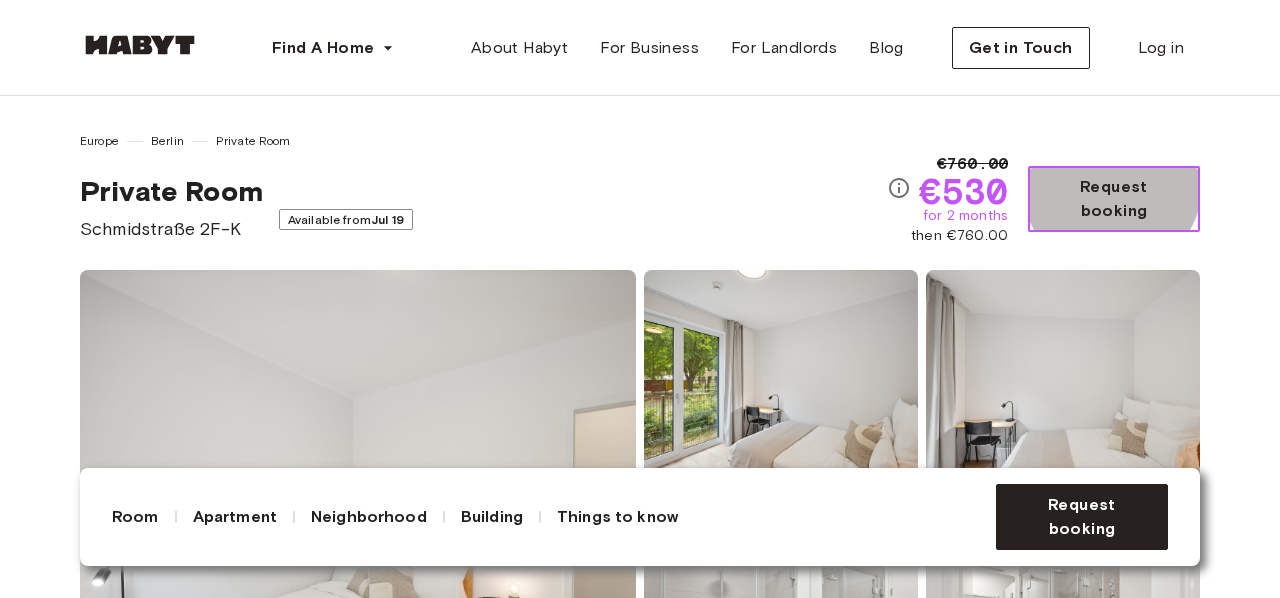 click on "Request booking" at bounding box center [1114, 199] 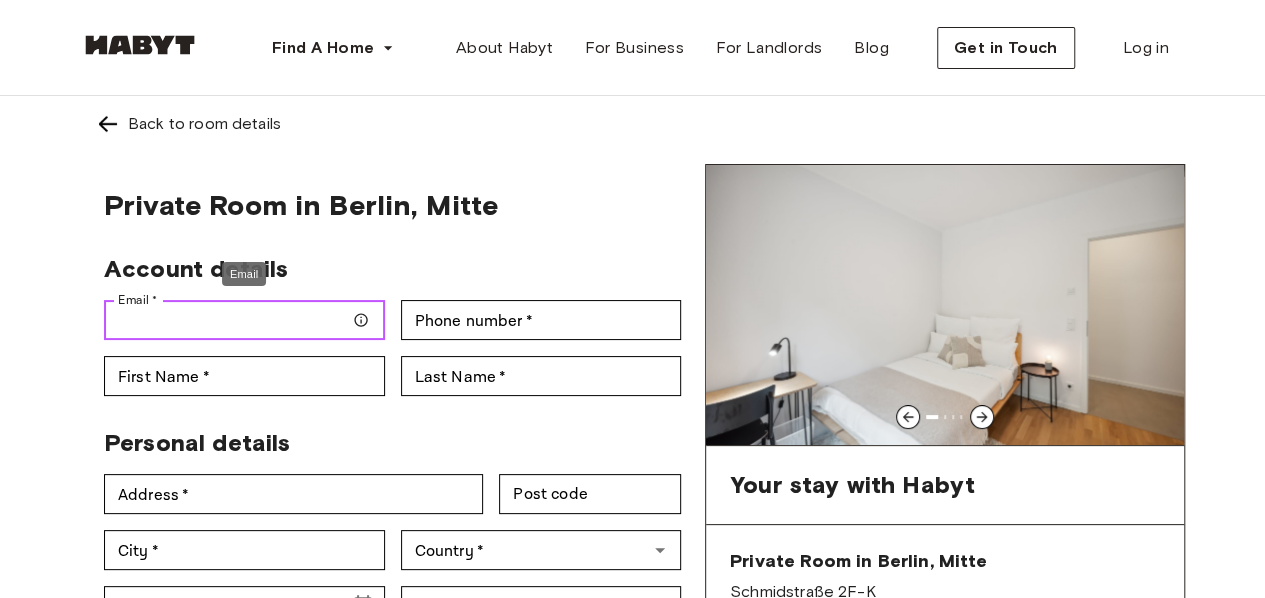 click on "Email   *" at bounding box center [244, 320] 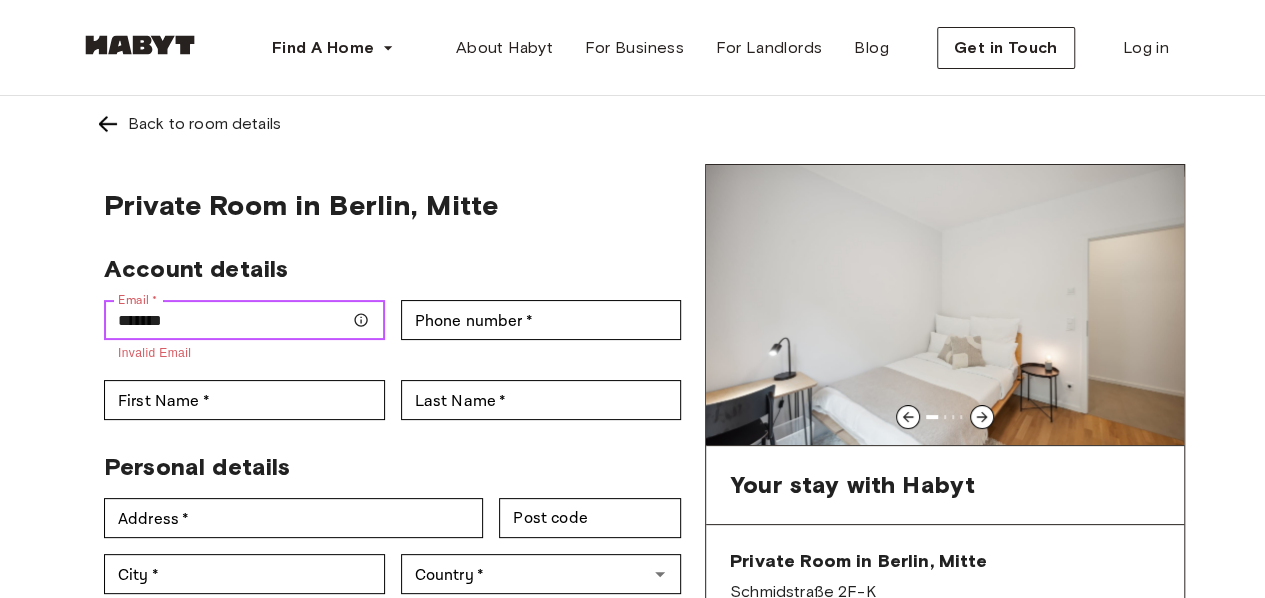 type on "**********" 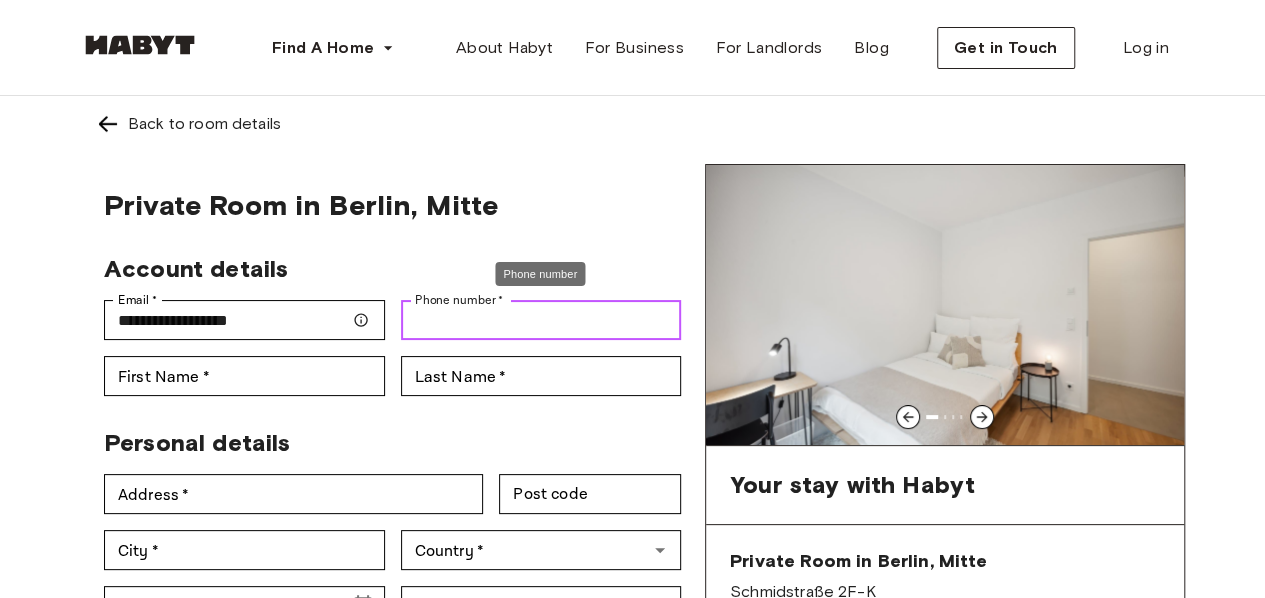 click on "Phone number   *" at bounding box center (541, 320) 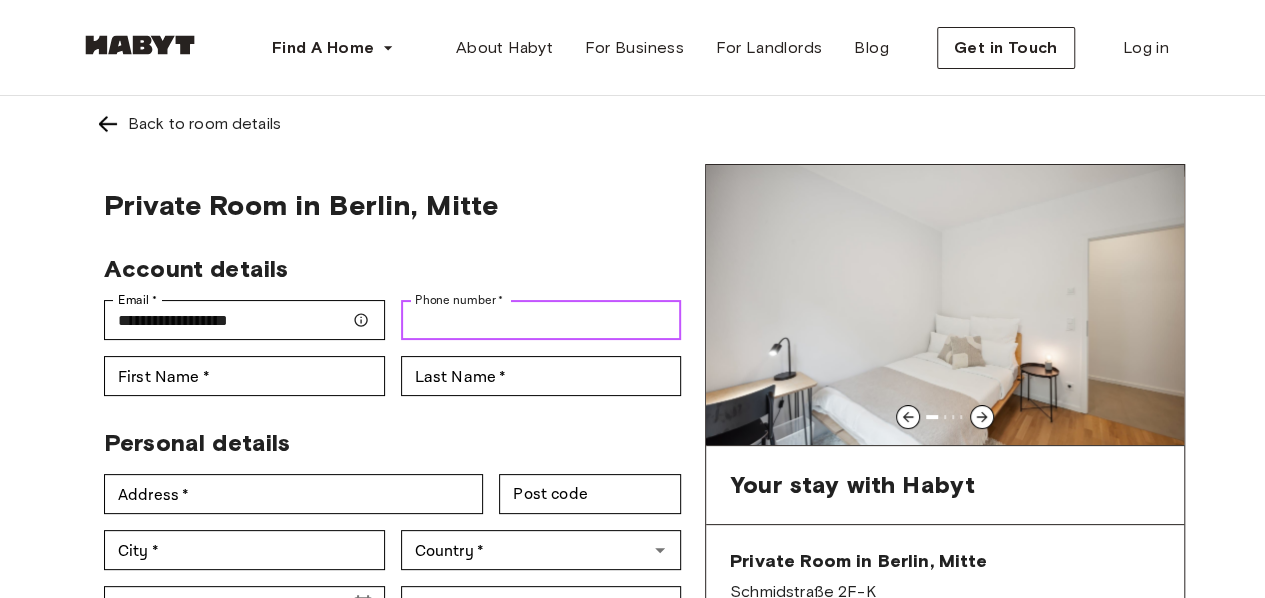 type on "*********" 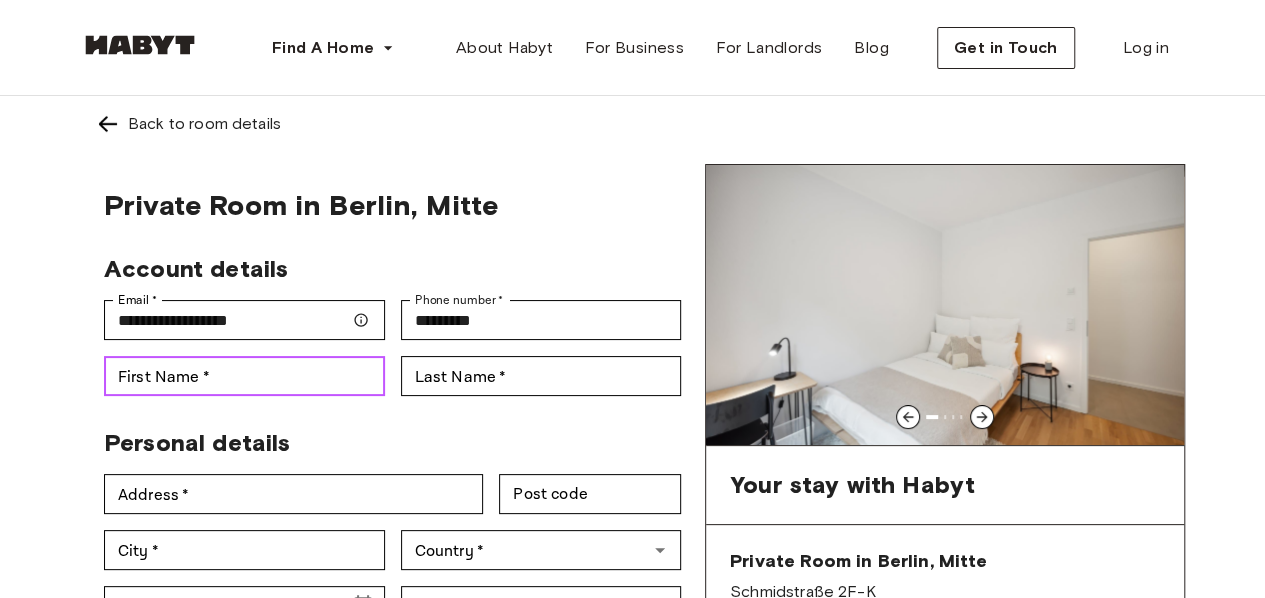 type on "****" 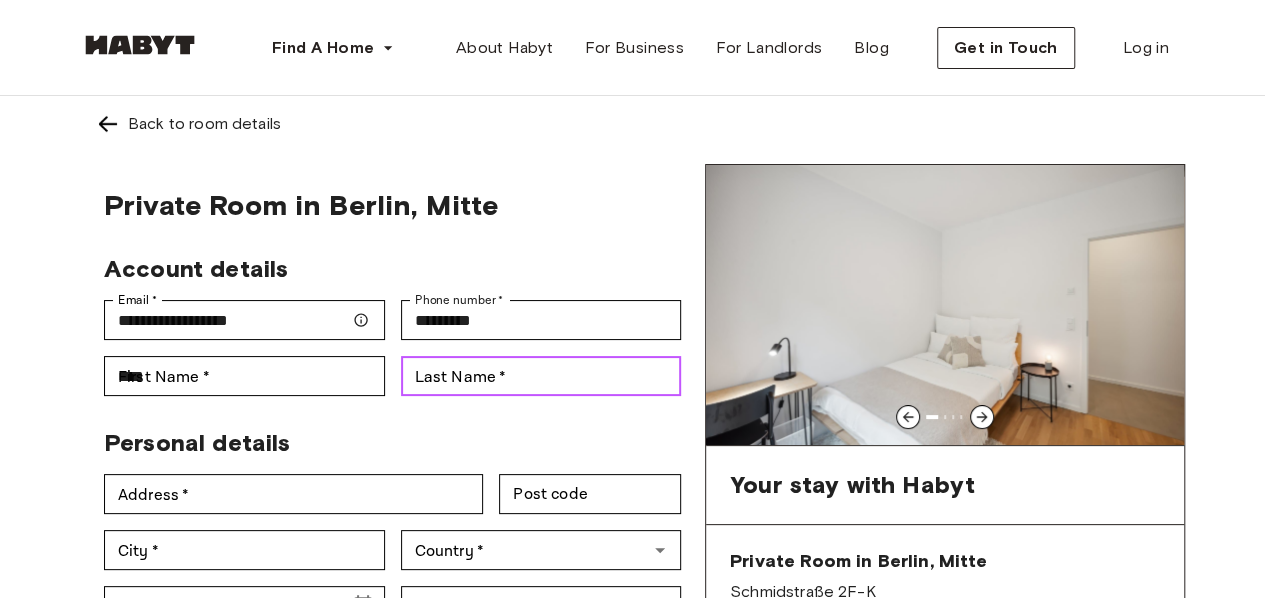 type on "**********" 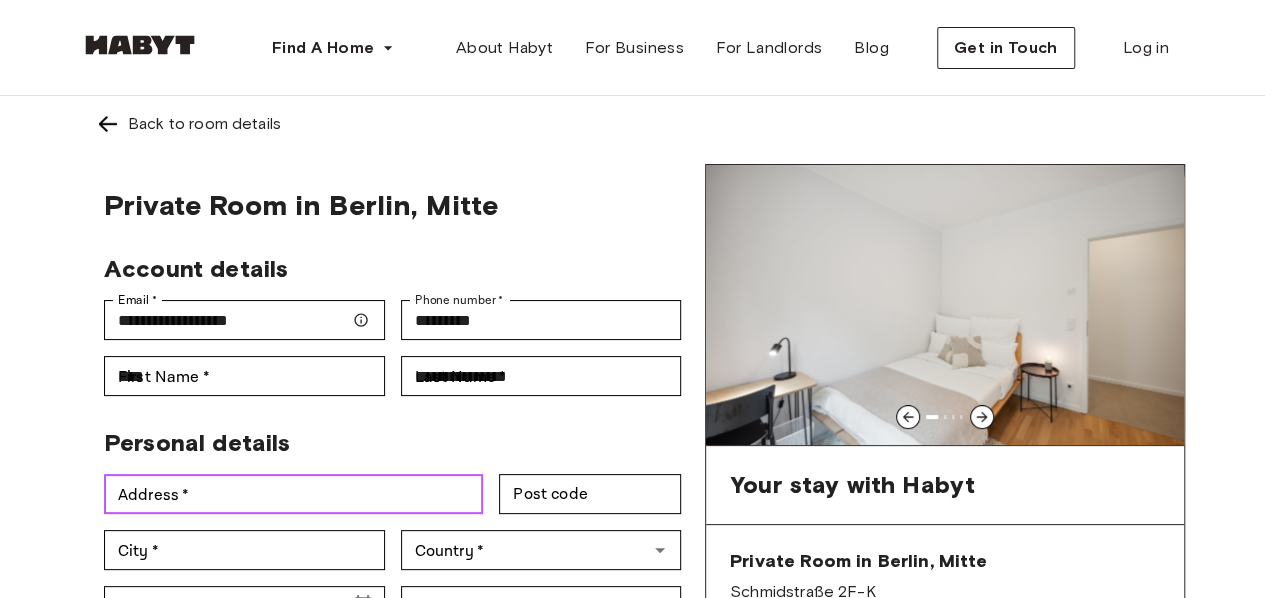 type on "**********" 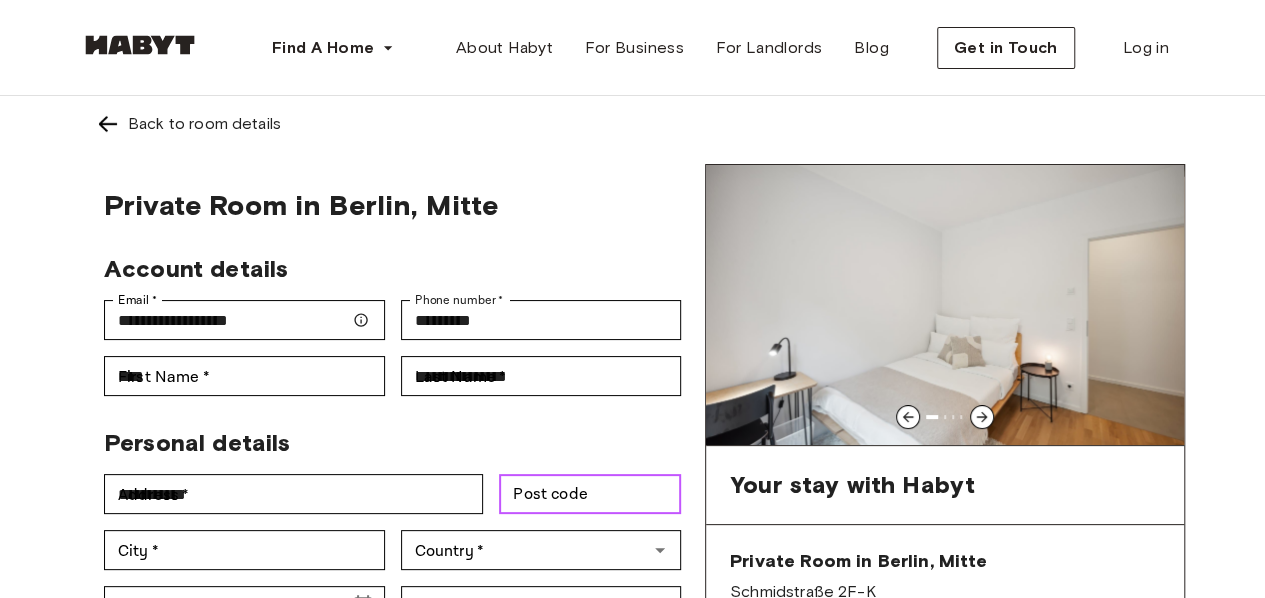 type on "*****" 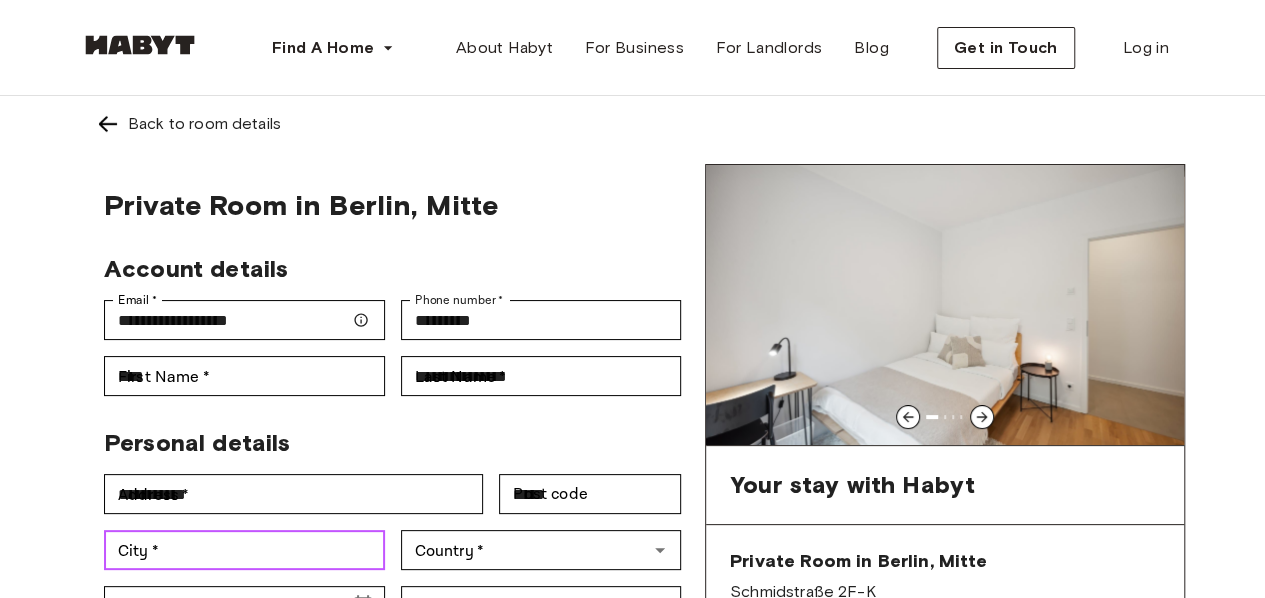 type on "********" 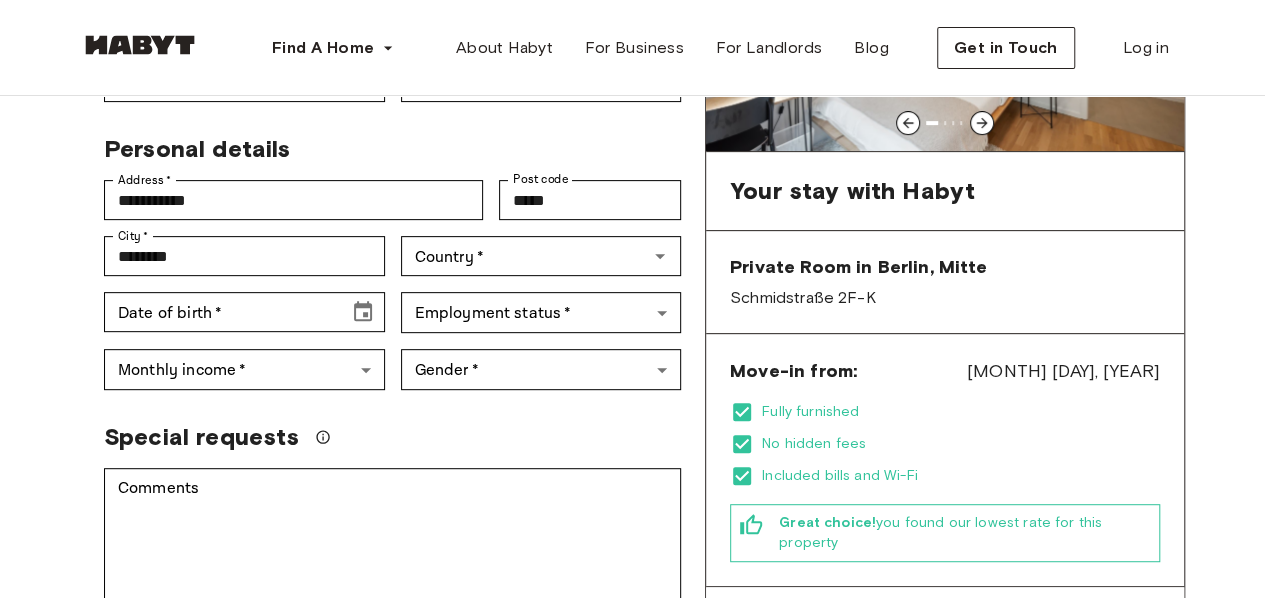 scroll, scrollTop: 296, scrollLeft: 0, axis: vertical 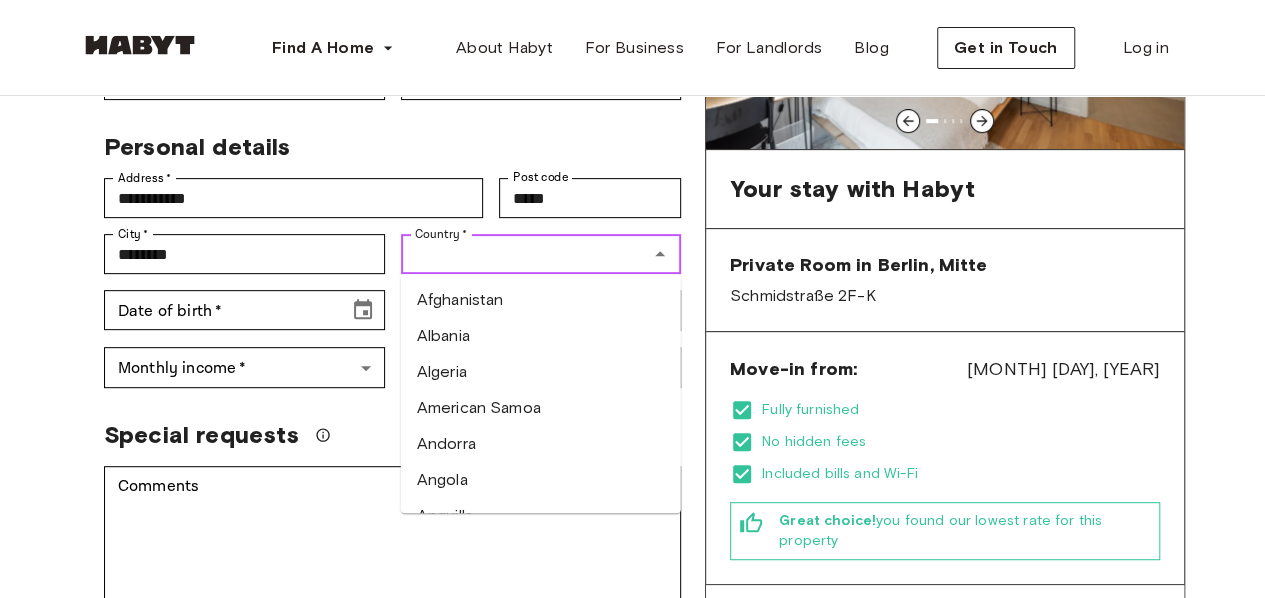 click on "Country   *" at bounding box center [525, 254] 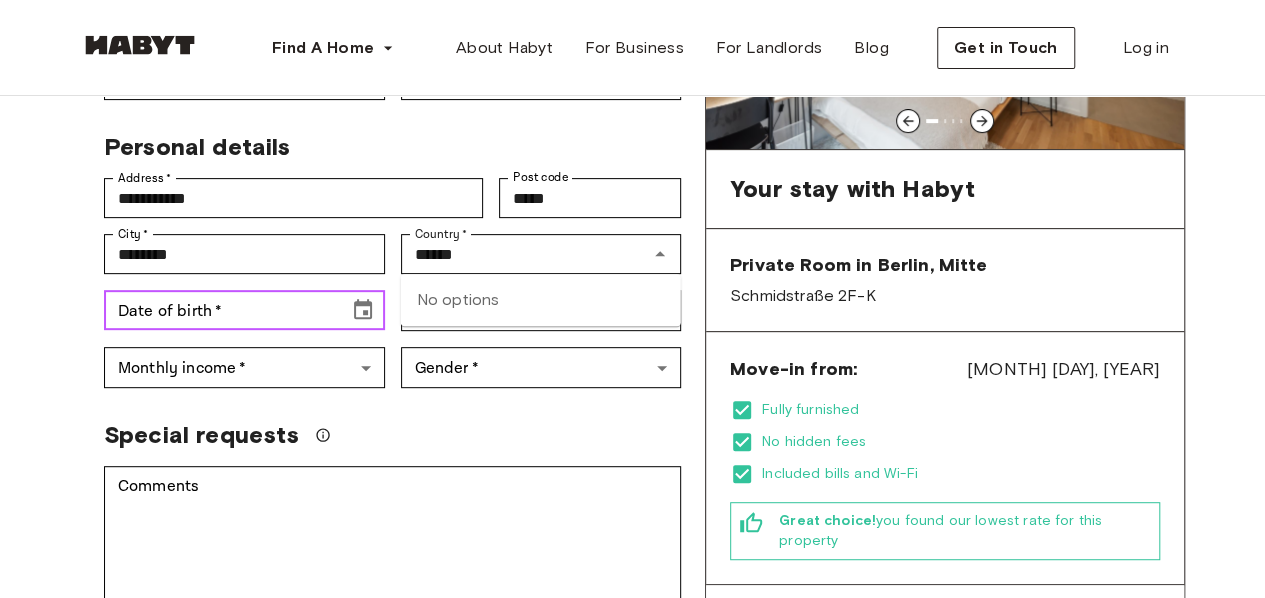 type 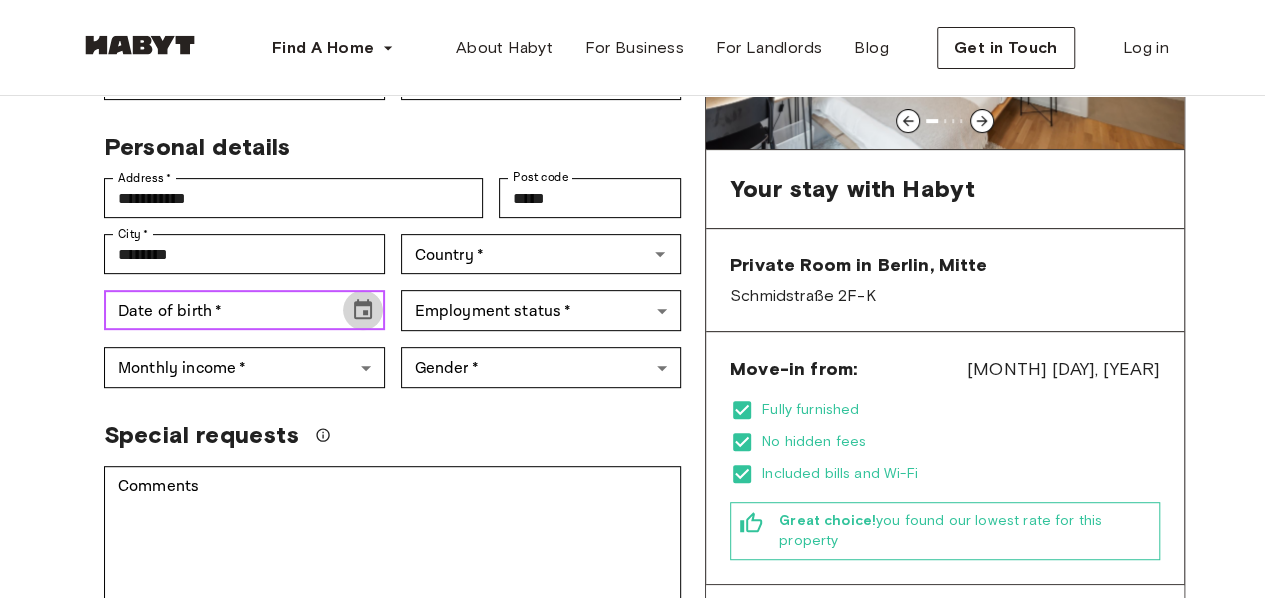 click 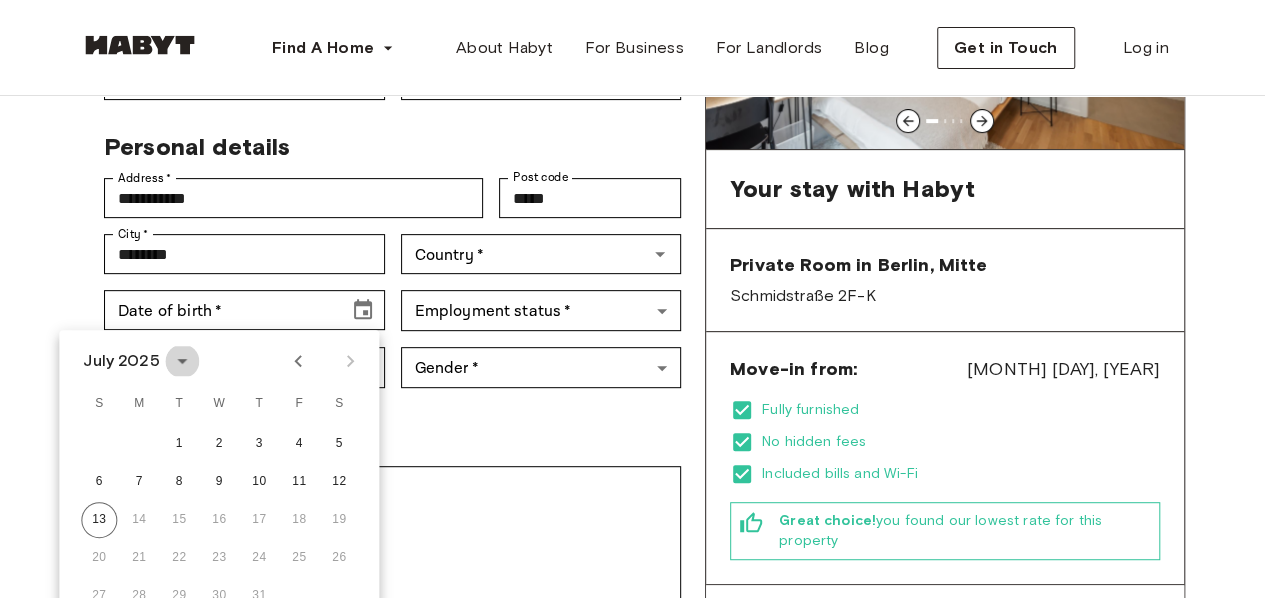 click 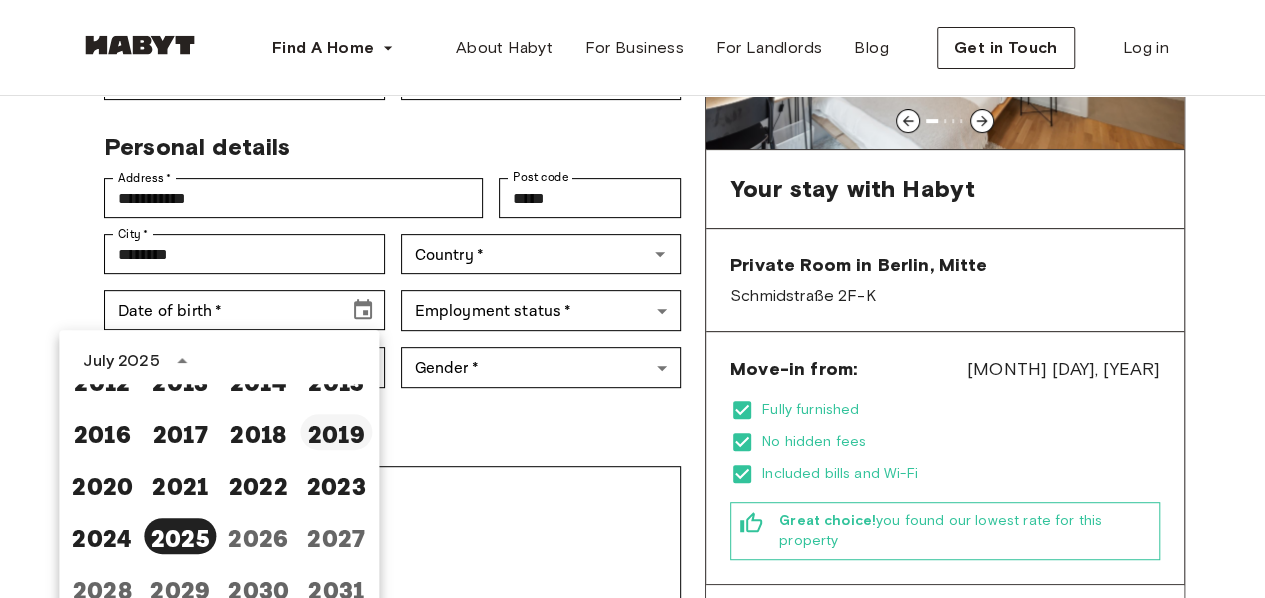 scroll, scrollTop: 1487, scrollLeft: 0, axis: vertical 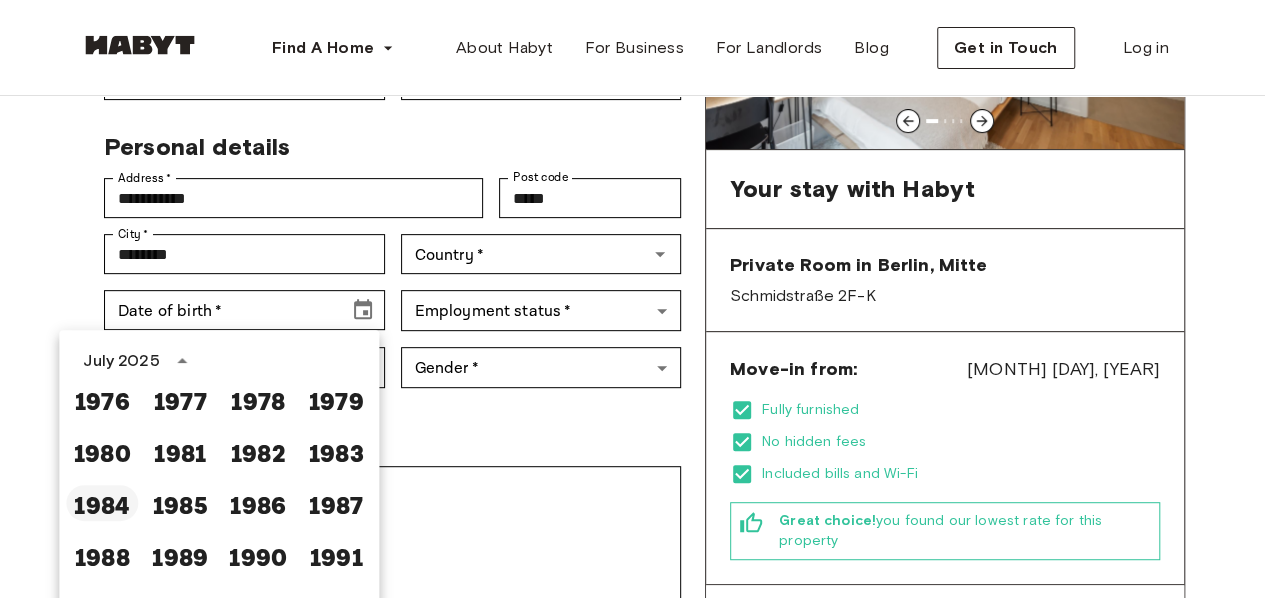 click on "1984" at bounding box center [102, 503] 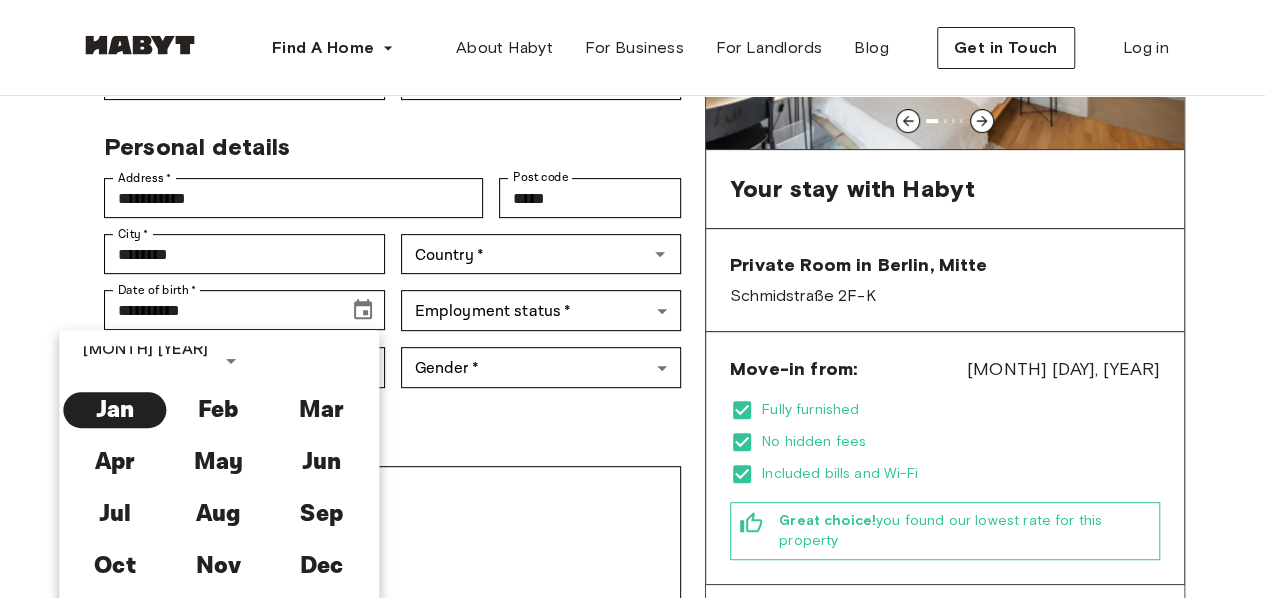 scroll, scrollTop: 0, scrollLeft: 0, axis: both 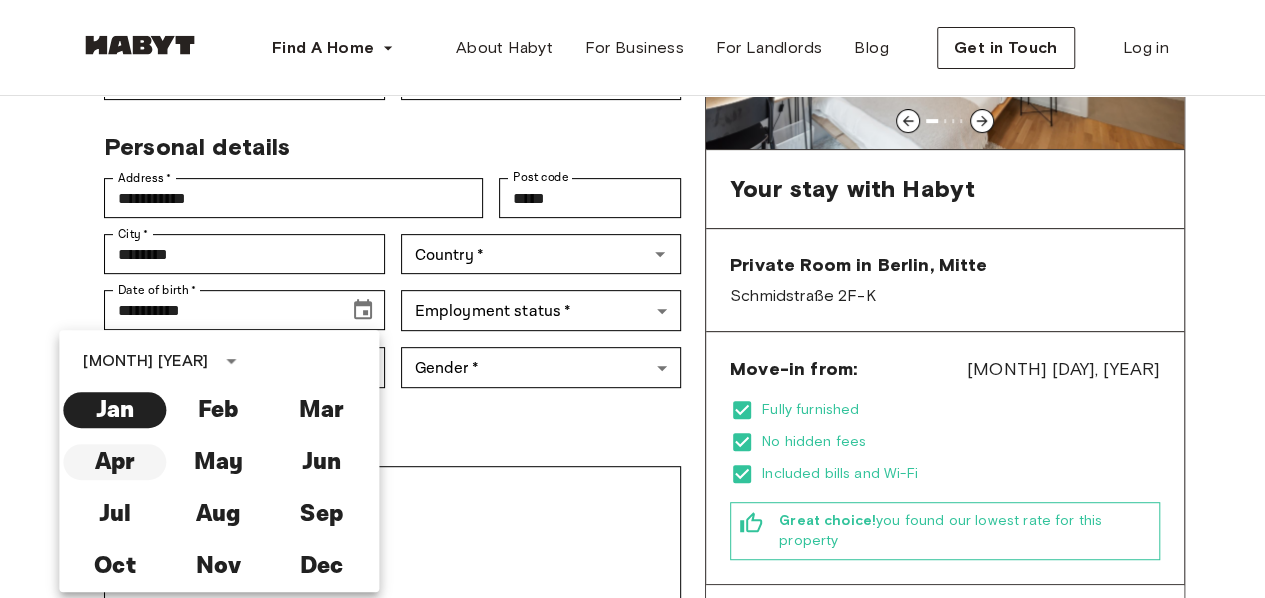 click on "Apr" at bounding box center (114, 462) 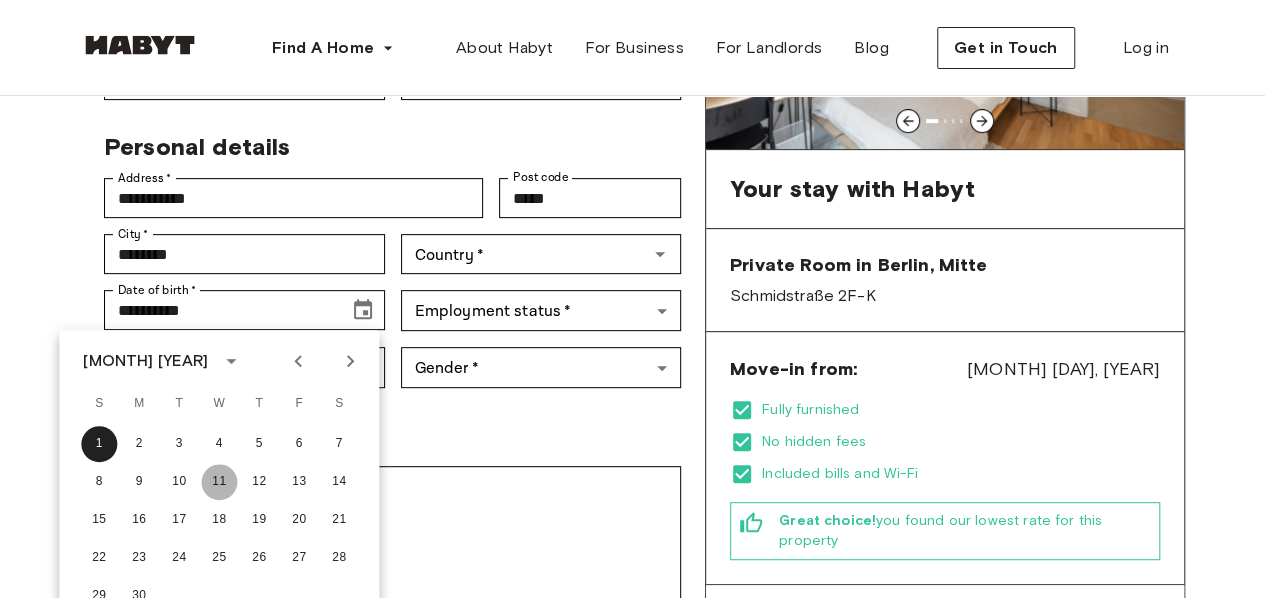 click on "11" at bounding box center [219, 482] 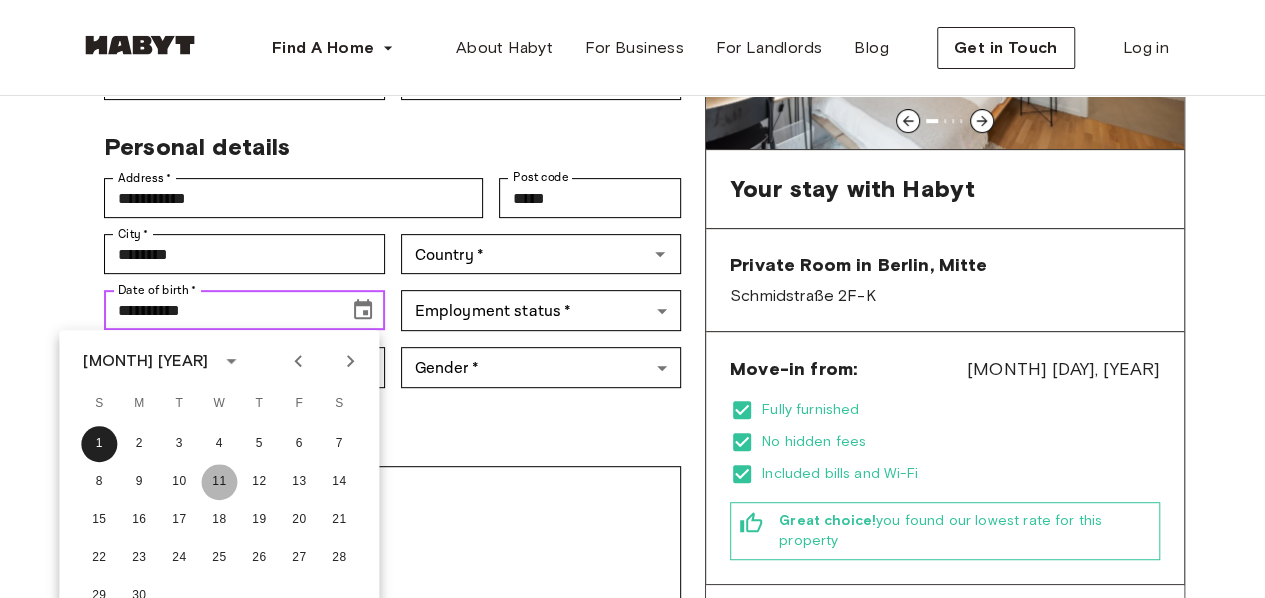 type on "**********" 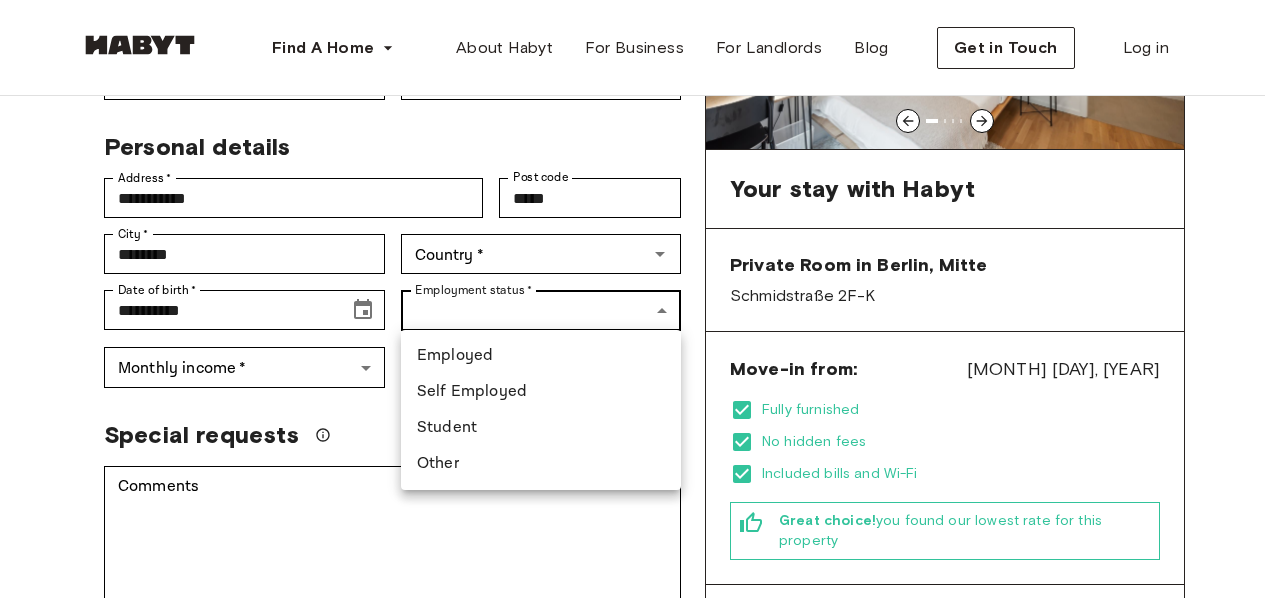 click on "Find A Home Europe Amsterdam Berlin Frankfurt Hamburg Lisbon Madrid Milan Modena Paris Turin Munich Rotterdam Stuttgart Dusseldorf Cologne Zurich The Hague Graz Brussels Leipzig Asia Hong Kong Singapore Seoul Phuket Tokyo About Habyt For Business For Landlords Blog Get in Touch Log in Back to room details Private Room in Berlin, Mitte Account details Email   * [EMAIL] Email   * Phone number   * [PHONE] Phone number   * First Name   * [FIRST] First Name   * Last Name   * [LAST] Last Name   * Personal details Address   * [ADDRESS] Address   * Post code [POST_CODE] Post code City   * [CITY] City   * Country   * [COUNTRY] Country   * Date of birth   * [DATE] Date of birth   * Employment status   * [EMPLOYMENT_STATUS] Employment status   * Monthly income   * [MONTHLY_INCOME] Monthly income   * Gender   * [GENDER] Gender   * Special requests Comments * Comments I agree with Habyt's  Terms of Service  and  Privacy Policy Confirm Application You won't be charged today Have more questions? Deposit" at bounding box center (640, 886) 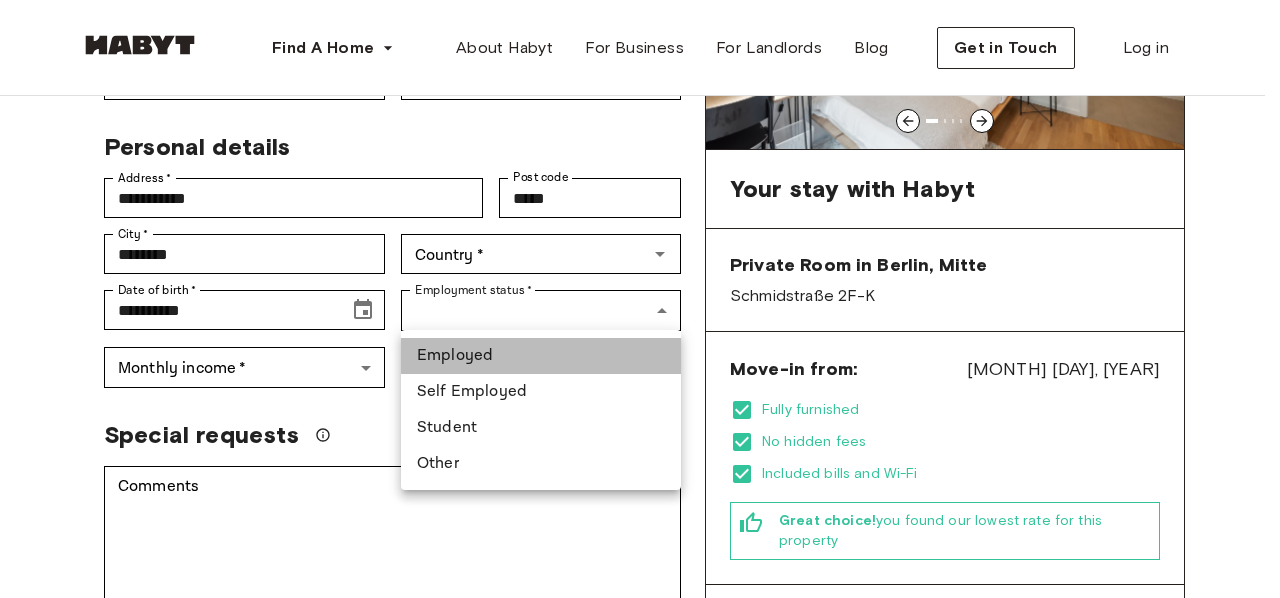 click on "Employed" at bounding box center (541, 356) 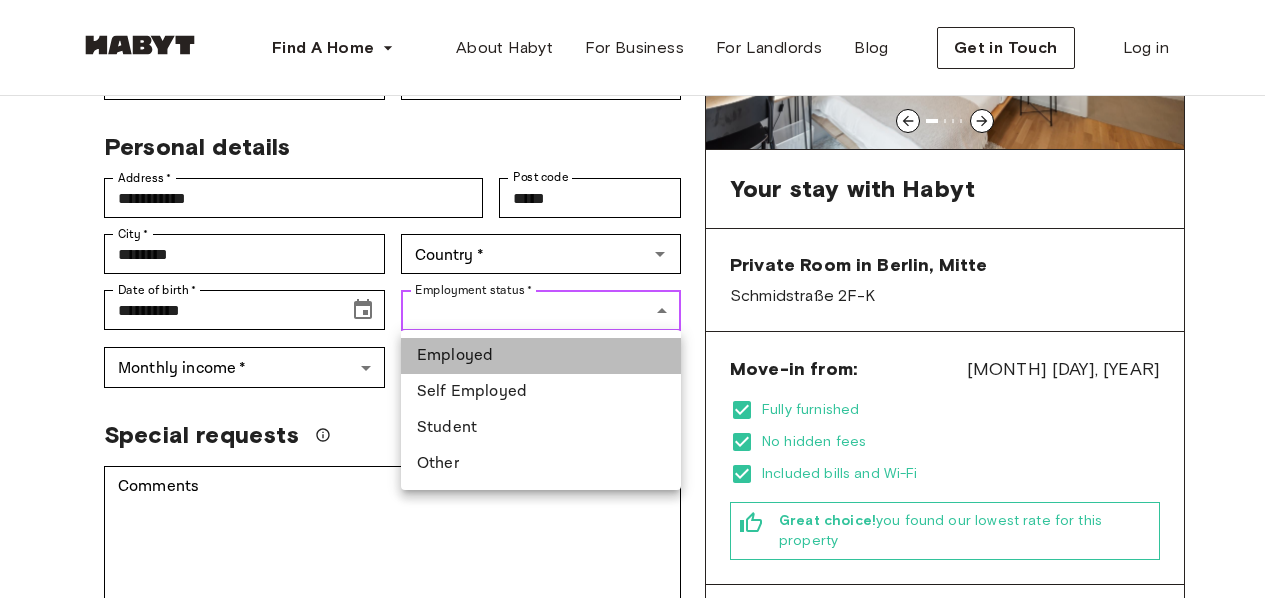 type on "********" 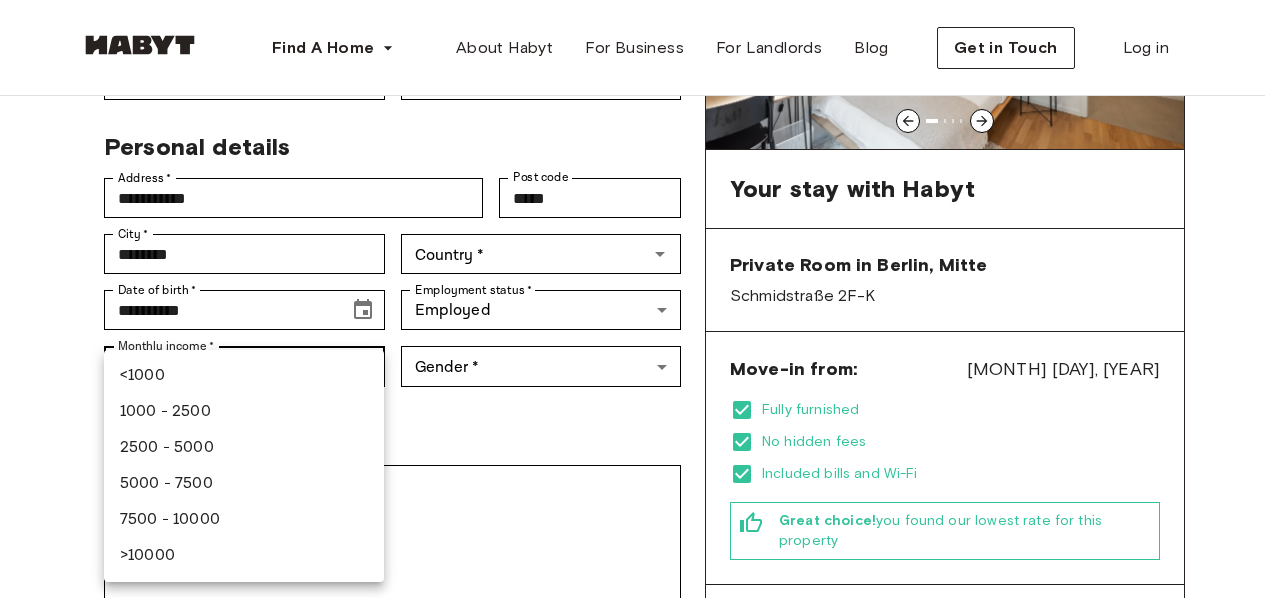 click on "Find A Home Europe Amsterdam Berlin Frankfurt Hamburg Lisbon Madrid Milan Modena Paris Turin Munich Rotterdam Stuttgart Dusseldorf Cologne Zurich The Hague Graz Brussels Leipzig Asia Hong Kong Singapore Seoul Phuket Tokyo About Habyt For Business For Landlords Blog Get in Touch Log in Back to room details Private Room in Berlin, Mitte Account details Email   * [EMAIL] Email   * Phone number   * [PHONE] Phone number   * First Name   * [FIRST] First Name   * Last Name   * [LAST] Last Name   * Personal details Address   * [ADDRESS] Address   * Post code [POST_CODE] Post code City   * [CITY] City   * Country   * [COUNTRY] Country   * Date of birth   * [DATE] Date of birth   * Employment status   * Employed [EMPLOYMENT_STATUS] Employment status   * Monthly income   * [MONTHLY_INCOME] Monthly income   * Gender   * [GENDER] Gender   * Special requests Comments * Comments I agree with Habyt's  Terms of Service  and  Privacy Policy Confirm Application You won't be charged today Help Center EN" at bounding box center (640, 886) 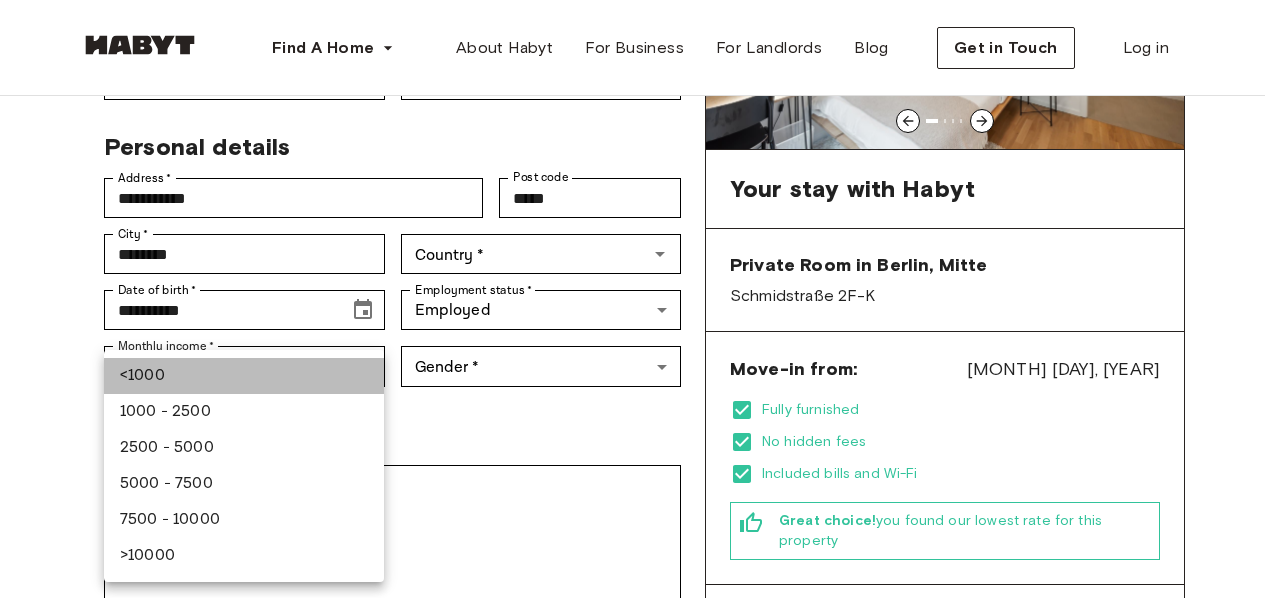click on "<1000" at bounding box center [244, 376] 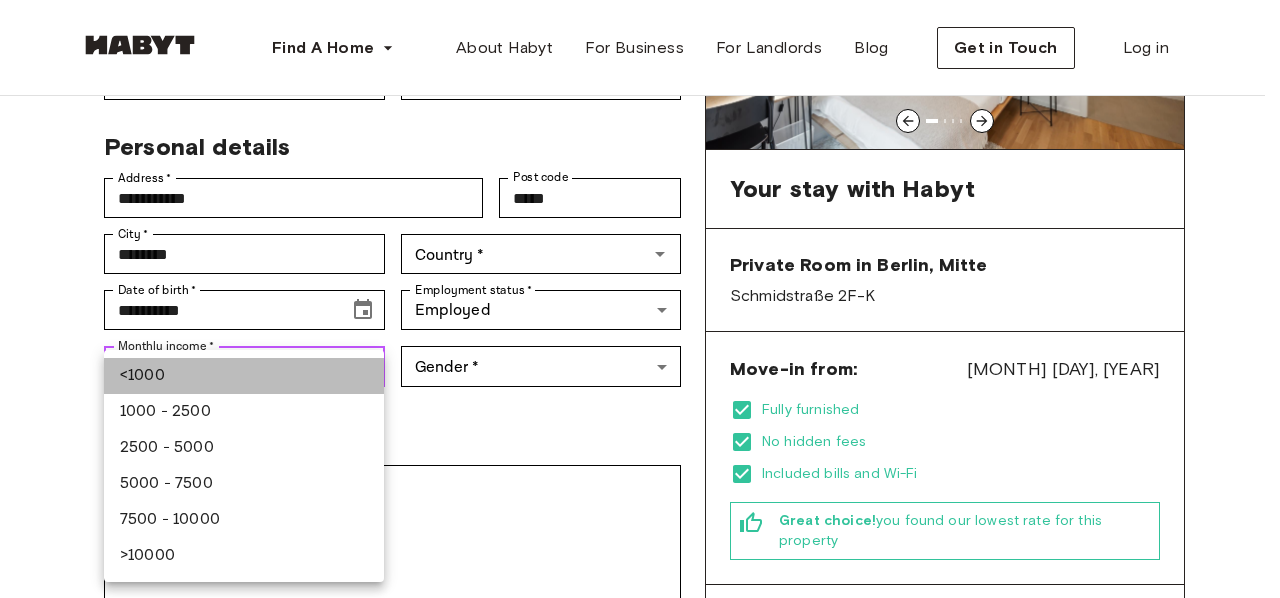 type on "******" 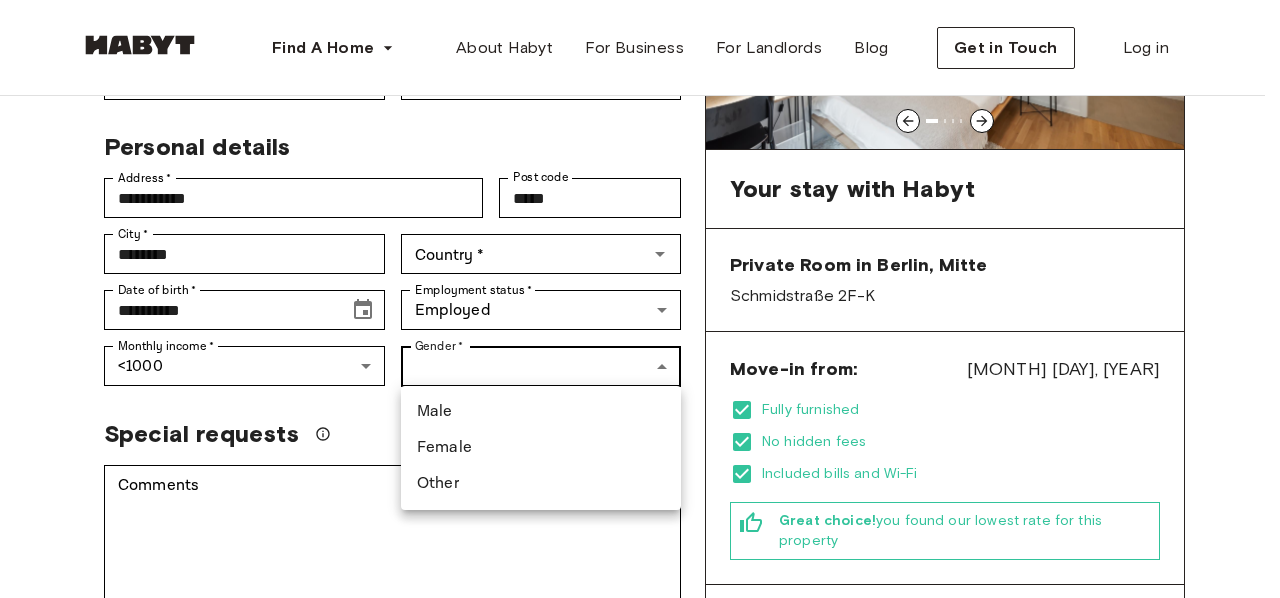 click on "Find A Home Europe Amsterdam Berlin Frankfurt Hamburg Lisbon Madrid Milan Modena Paris Turin Munich Rotterdam Stuttgart Dusseldorf Cologne Zurich The Hague Graz Brussels Leipzig Asia Hong Kong Singapore Seoul Phuket Tokyo About Habyt For Business For Landlords Blog Get in Touch Log in Back to room details Private Room in Berlin, Mitte Account details Email   * [EMAIL] Email   * Phone number   * [PHONE] Phone number   * First Name   * [FIRST] First Name   * Last Name   * [LAST] Last Name   * Personal details Address   * [ADDRESS] Address   * Post code [POST_CODE] Post code City   * [CITY] City   * Country   * [COUNTRY] Country   * Date of birth   * [DATE] Date of birth   * Employment status   * Employed [EMPLOYMENT_STATUS] Employment status   * Monthly income   * <1000 [MONTHLY_INCOME] Monthly income   * Gender   * [GENDER] Gender   * Special requests Comments * Comments I agree with Habyt's  Terms of Service  and  Privacy Policy Confirm Application You won't be charged today  and" at bounding box center [640, 886] 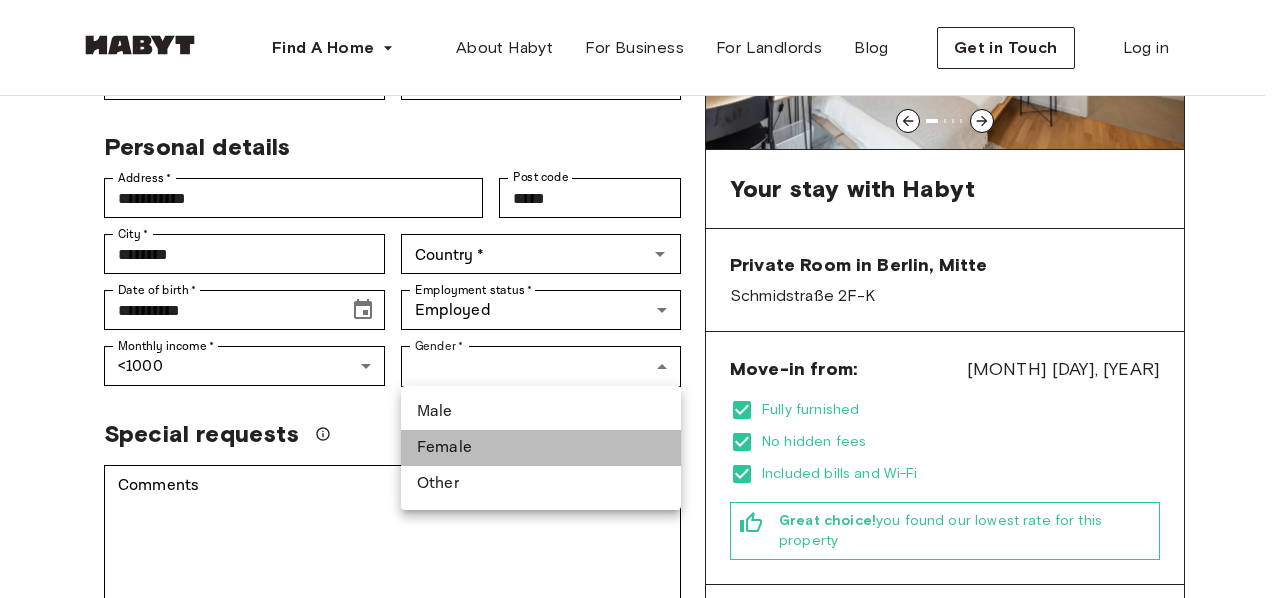 click on "Female" at bounding box center (541, 448) 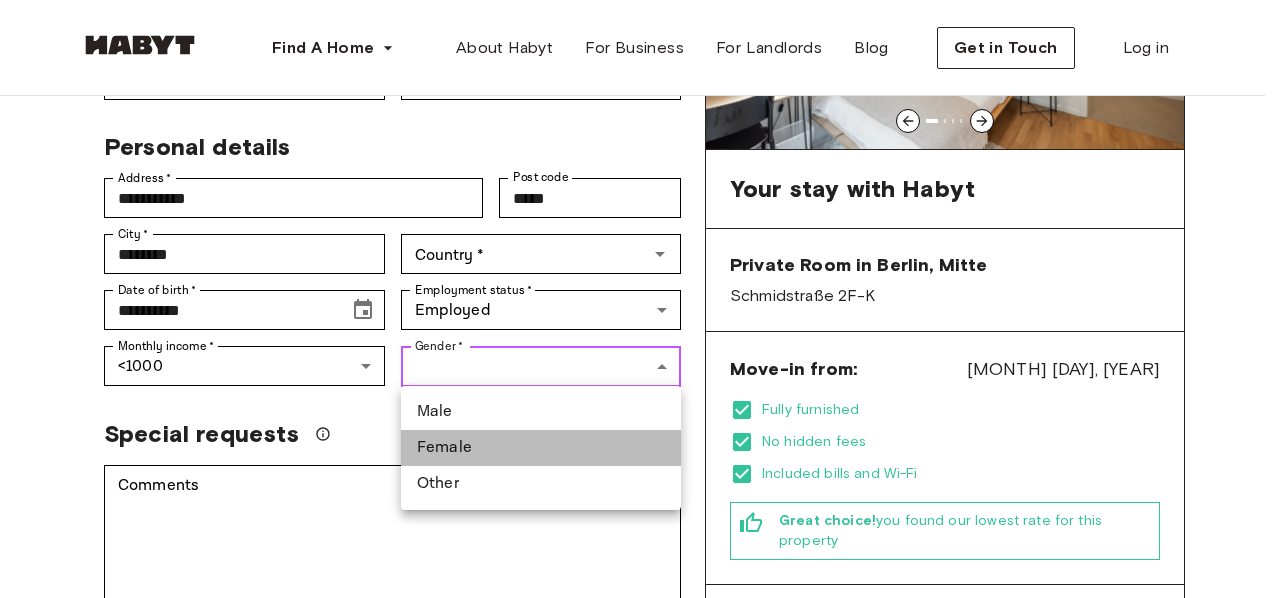 type on "******" 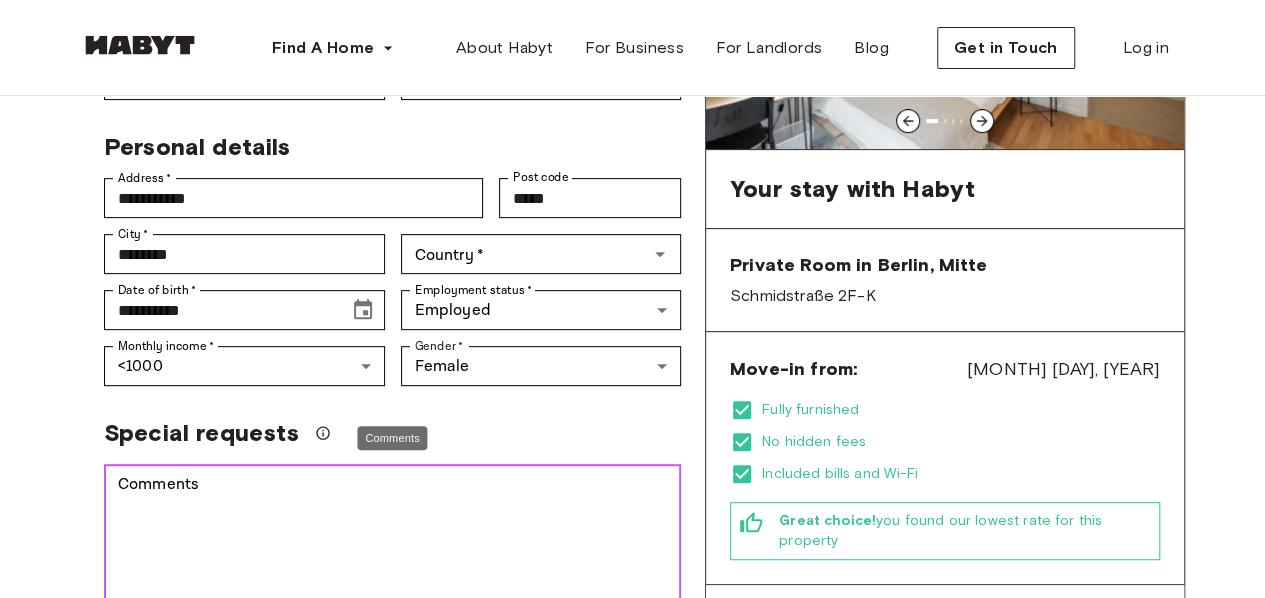 click on "Comments" at bounding box center [392, 542] 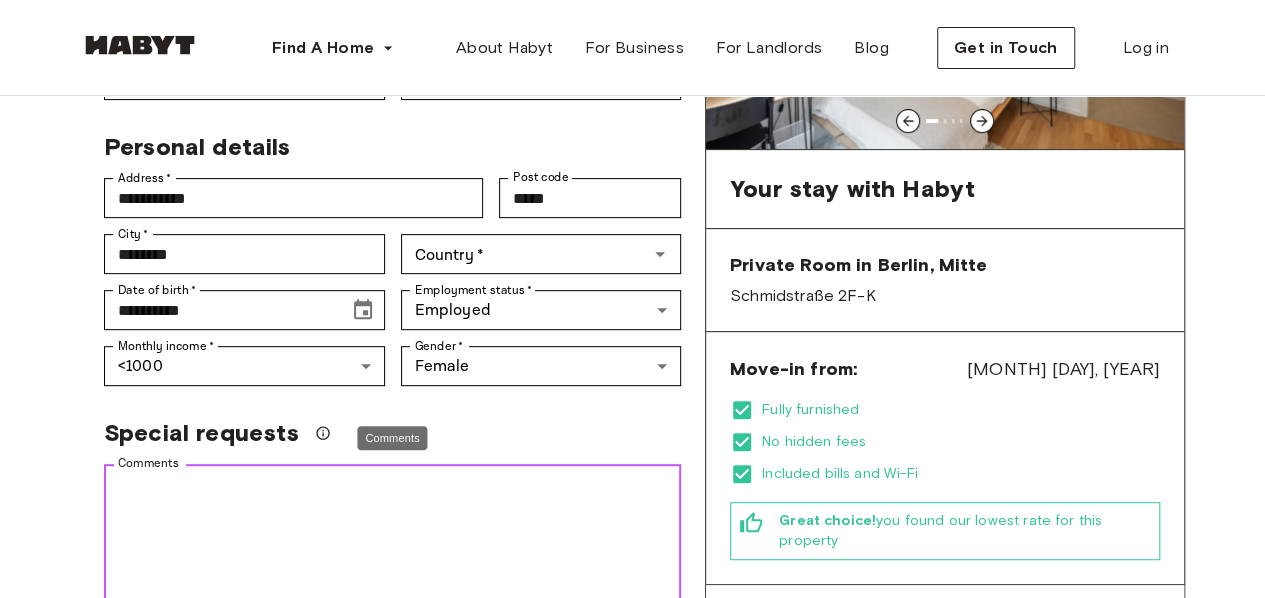 paste on "**********" 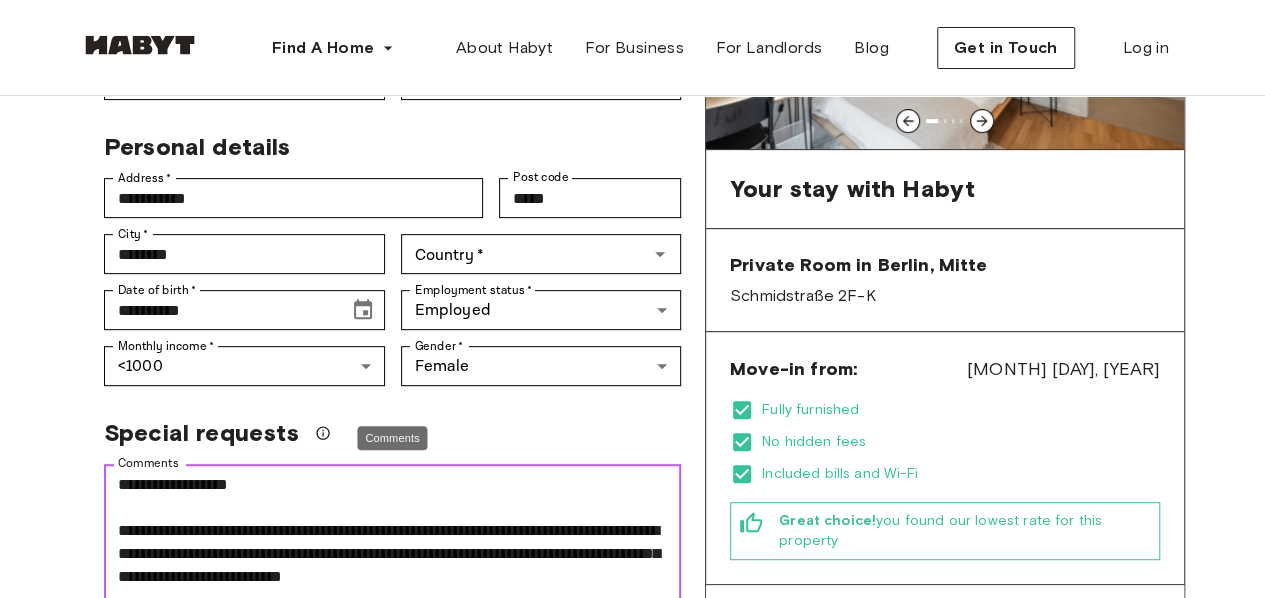 scroll, scrollTop: 297, scrollLeft: 0, axis: vertical 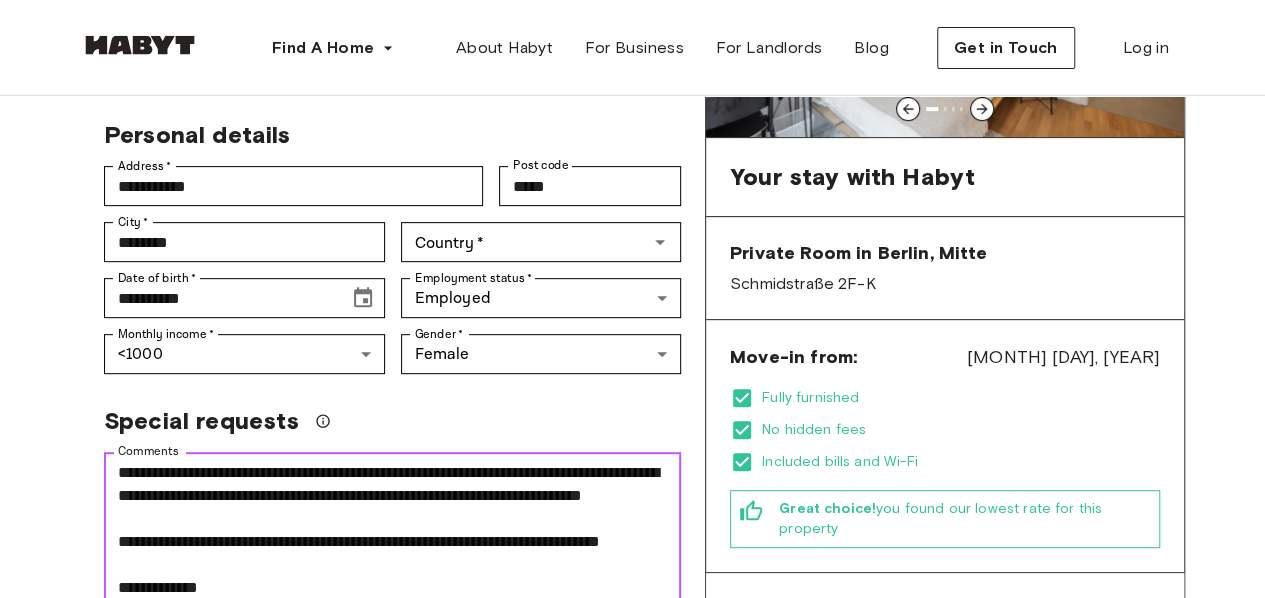 type on "**********" 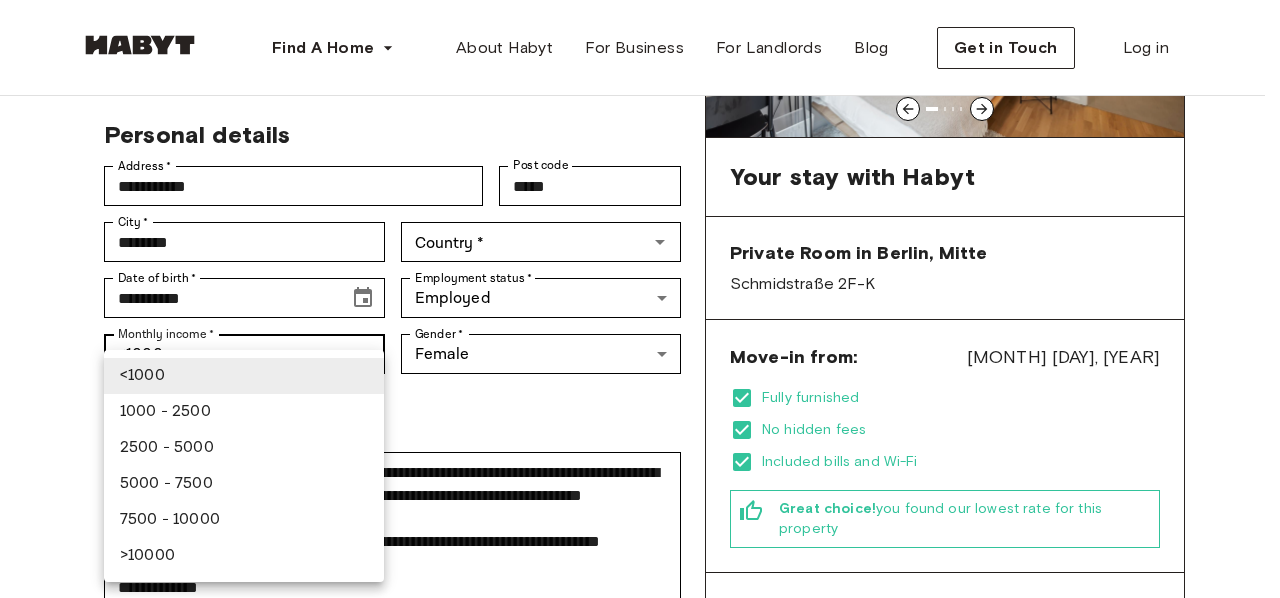 click on "Find A Home Europe Amsterdam Berlin Frankfurt Hamburg Lisbon Madrid Milan Modena Paris Turin Munich Rotterdam Stuttgart Dusseldorf Cologne Zurich The Hague Graz Brussels Leipzig Asia Hong Kong Singapore Seoul Phuket Tokyo About Habyt For Business For Landlords Blog Get in Touch Log in Back to room details Private Room in Berlin, Mitte Account details Email   * [EMAIL] Email   * Phone number   * [PHONE] Phone number   * First Name   * [FIRST] First Name   * Last Name   * [LAST] Last Name   * Personal details Address   * [ADDRESS] Address   * Post code [POST_CODE] Post code City   * [CITY] City   * Country   * [COUNTRY] Country   * Date of birth   * [DATE] Date of birth   * Employment status   * Employed [EMPLOYMENT_STATUS] Employment status   * Monthly income   * <1000 [MONTHLY_INCOME] Monthly income   * Gender   * Female [GENDER] Gender   * Special requests Comments * Comments I agree with Habyt's  Terms of Service  and  Privacy Policy Confirm Application Have more questions?" at bounding box center (640, 874) 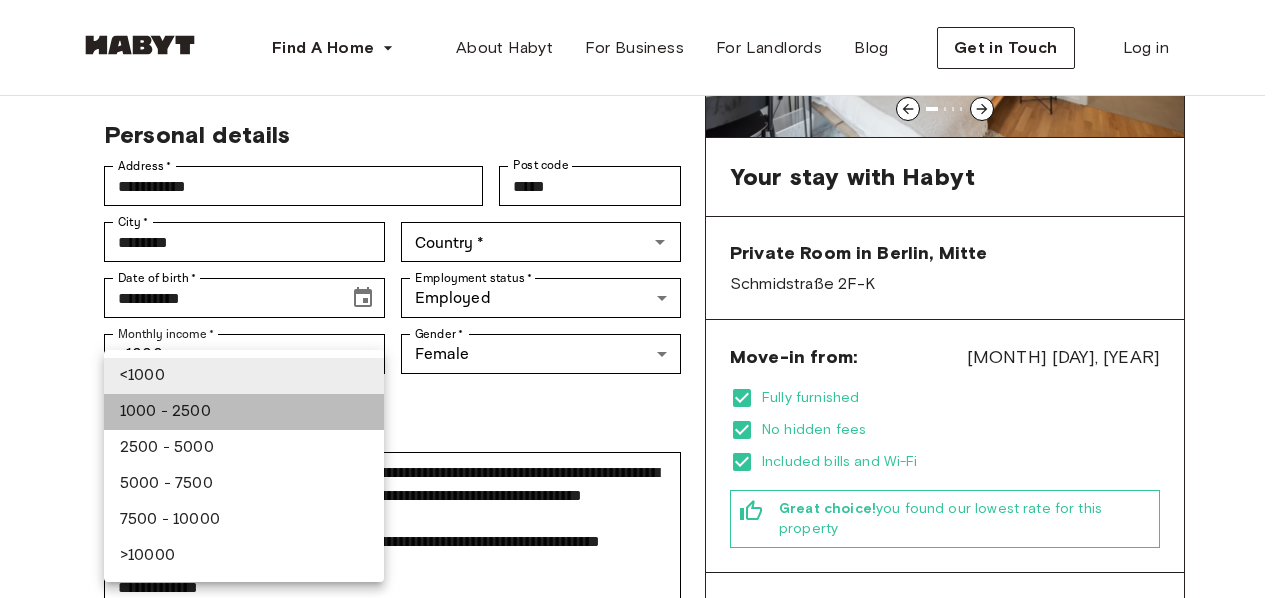 click on "1000 - 2500" at bounding box center (244, 412) 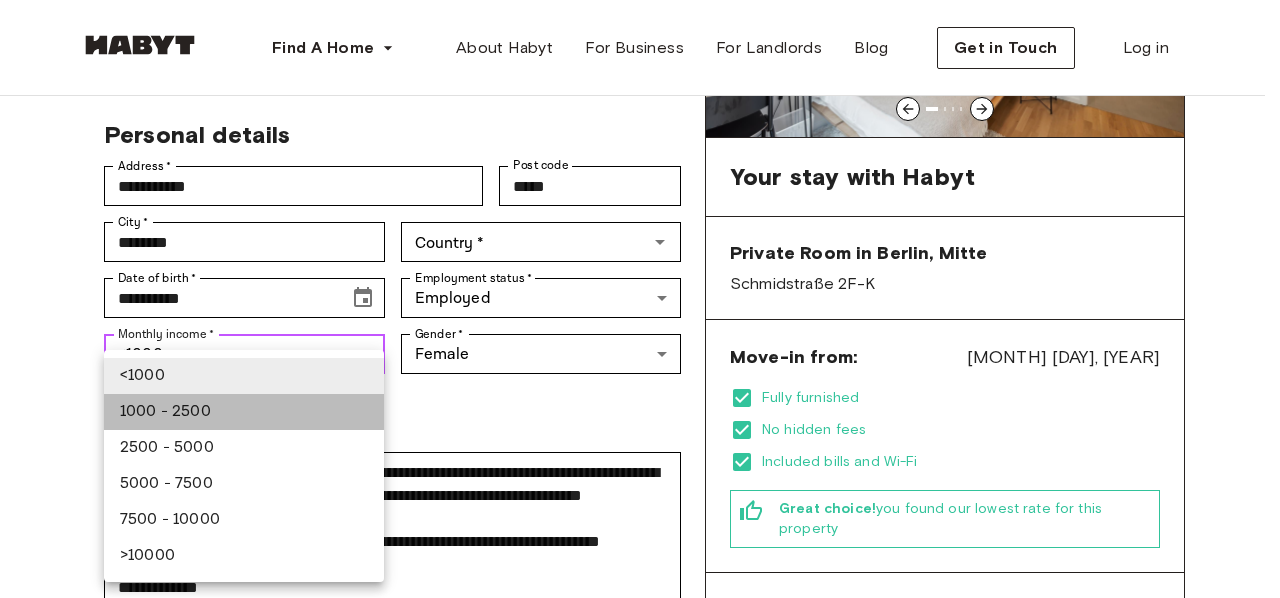 type on "***" 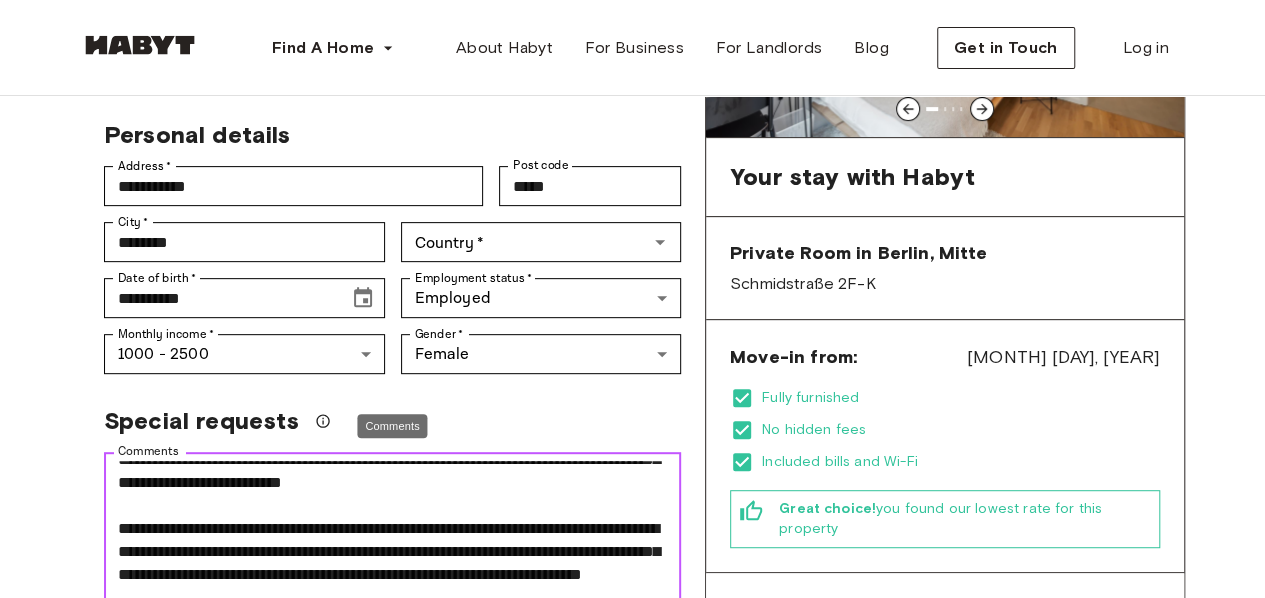 scroll, scrollTop: 102, scrollLeft: 0, axis: vertical 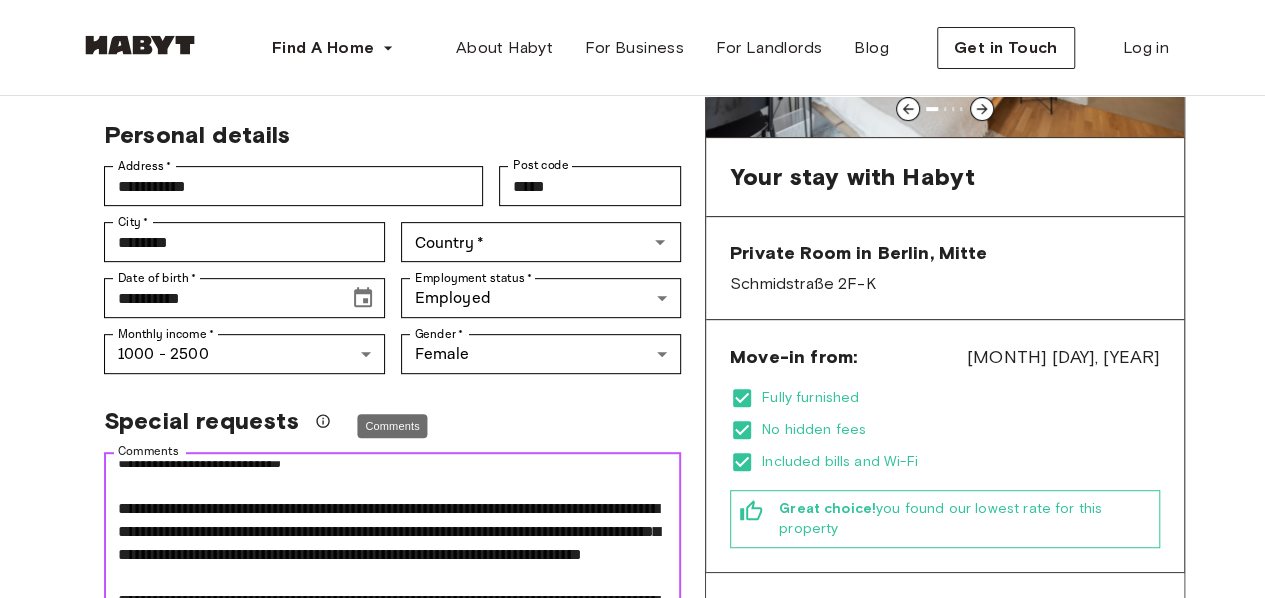 click on "**********" at bounding box center (392, 530) 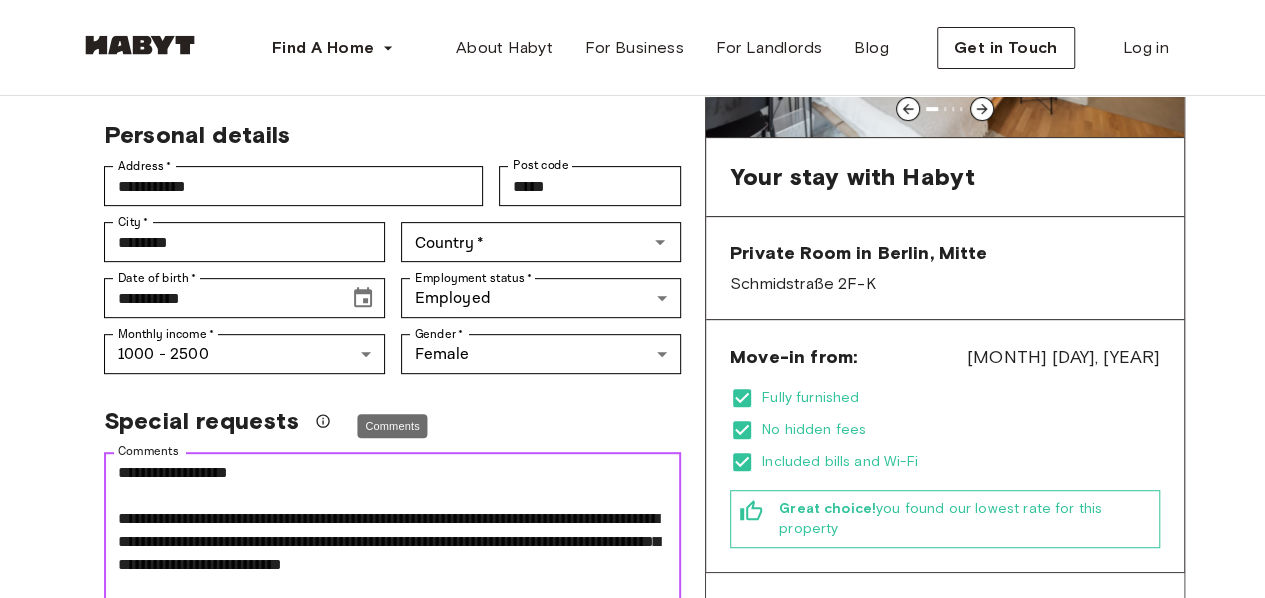 drag, startPoint x: 293, startPoint y: 519, endPoint x: 206, endPoint y: 515, distance: 87.0919 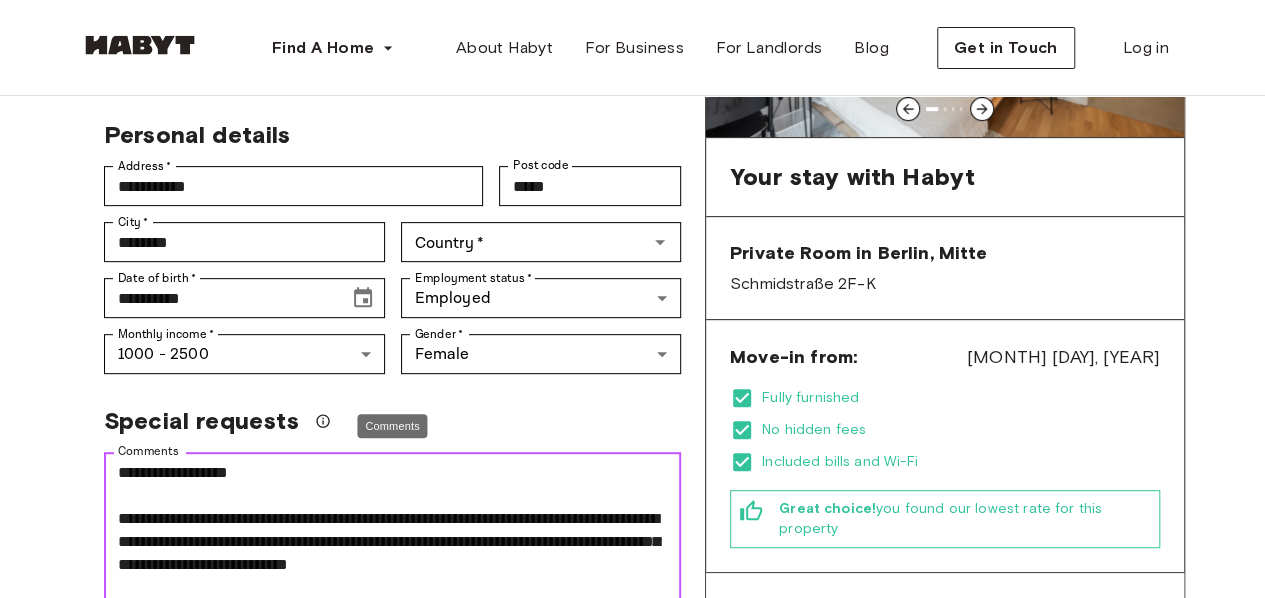 drag, startPoint x: 543, startPoint y: 511, endPoint x: 281, endPoint y: 543, distance: 263.94696 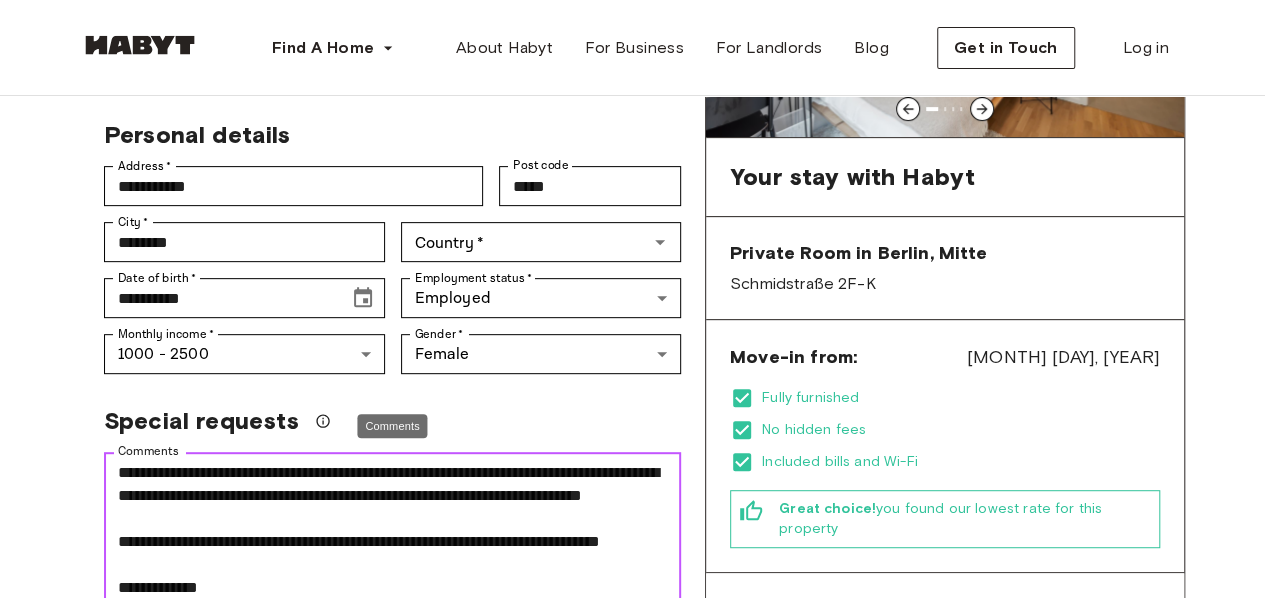 scroll, scrollTop: 298, scrollLeft: 0, axis: vertical 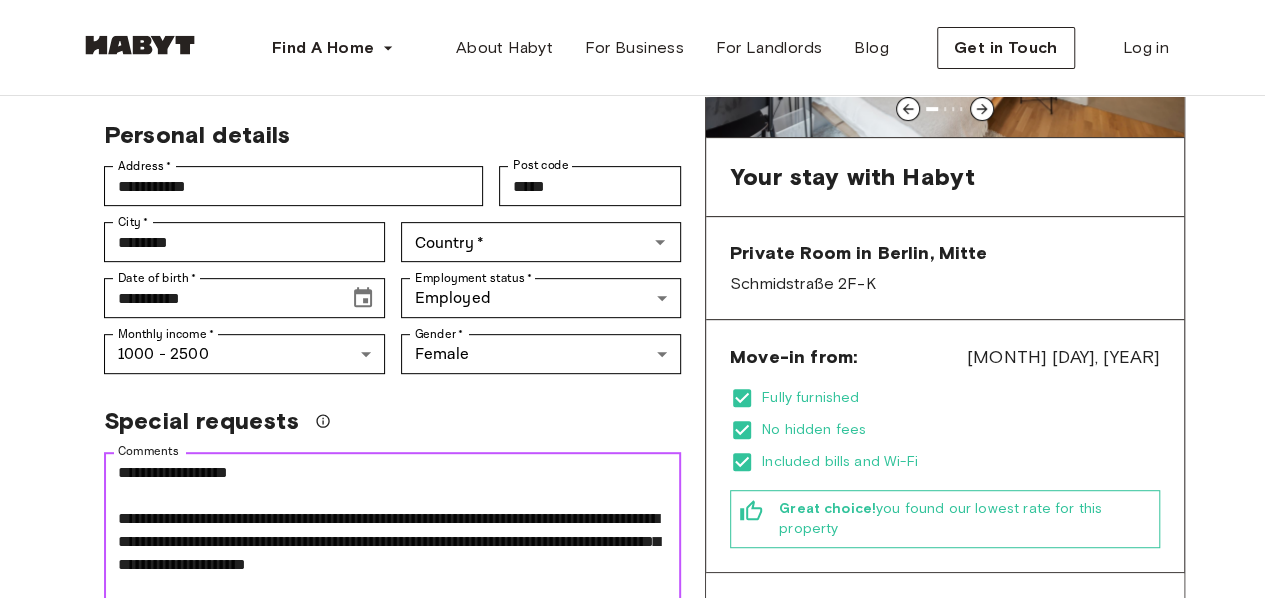 drag, startPoint x: 239, startPoint y: 585, endPoint x: 92, endPoint y: 313, distance: 309.18118 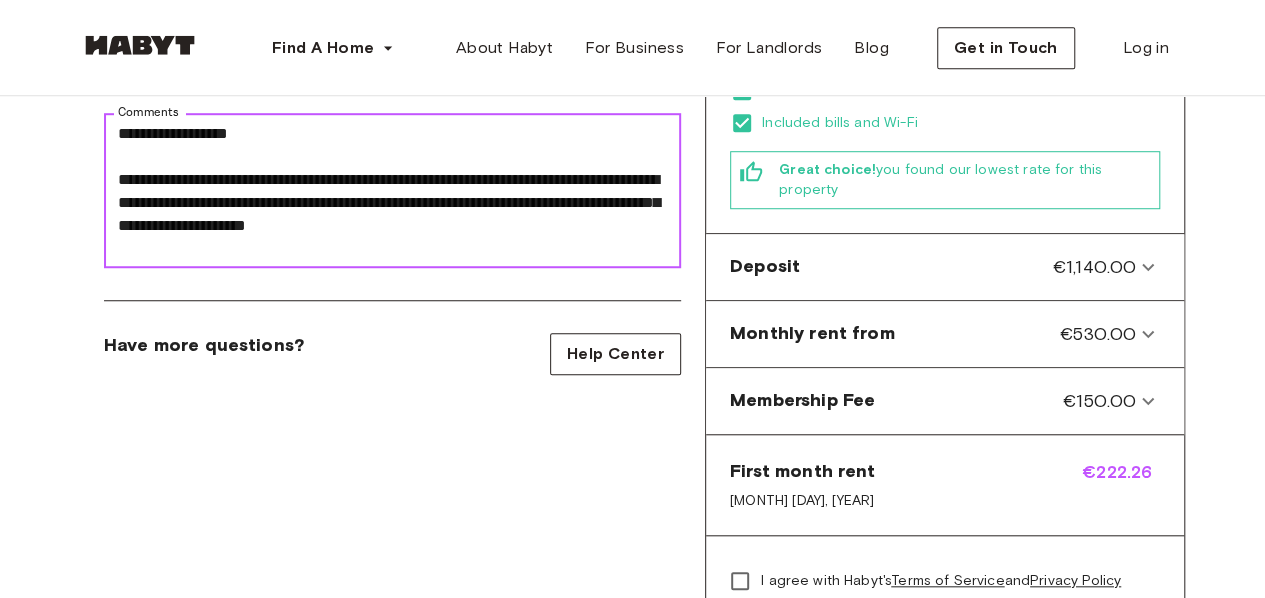 scroll, scrollTop: 641, scrollLeft: 0, axis: vertical 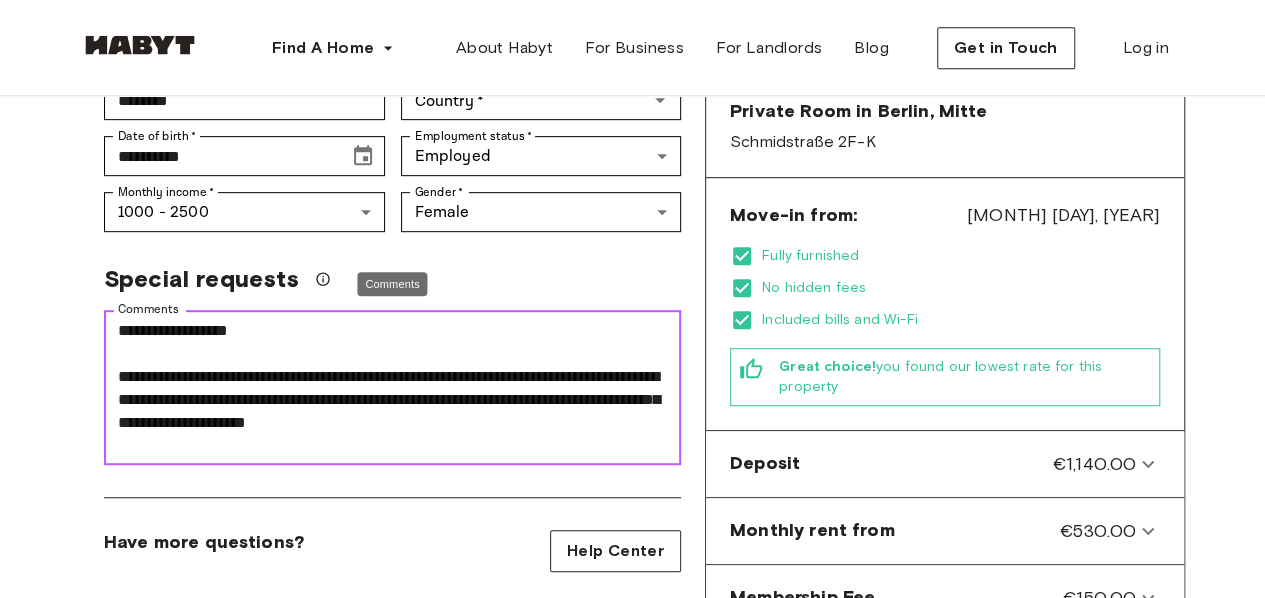 click on "**********" at bounding box center [392, 388] 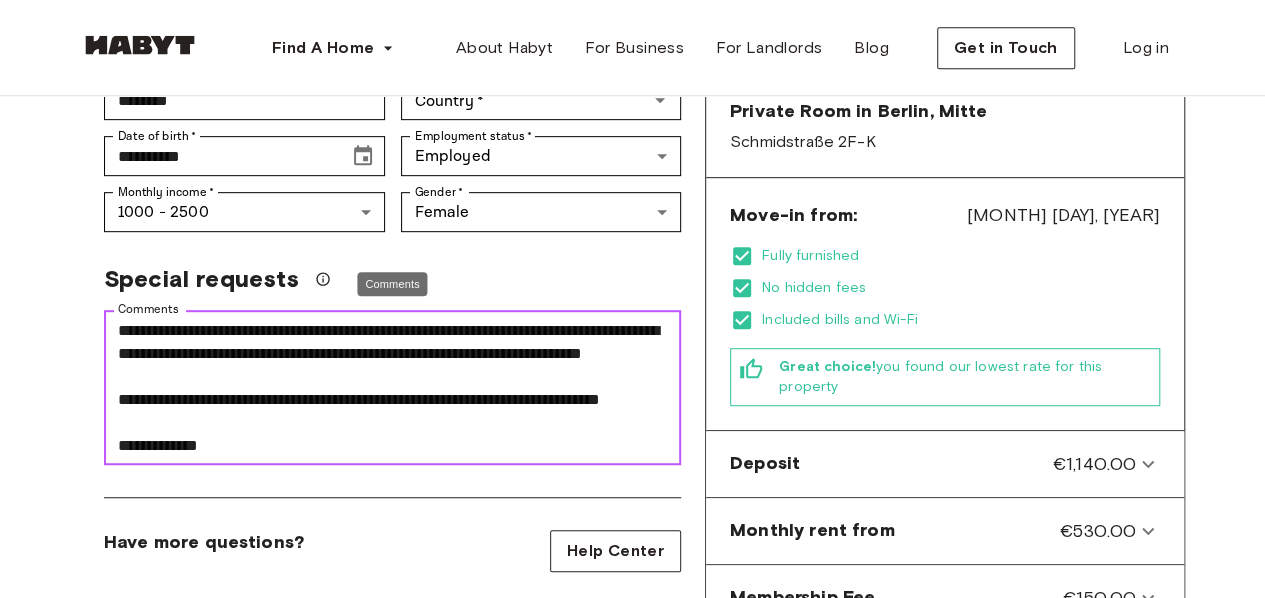 scroll, scrollTop: 298, scrollLeft: 0, axis: vertical 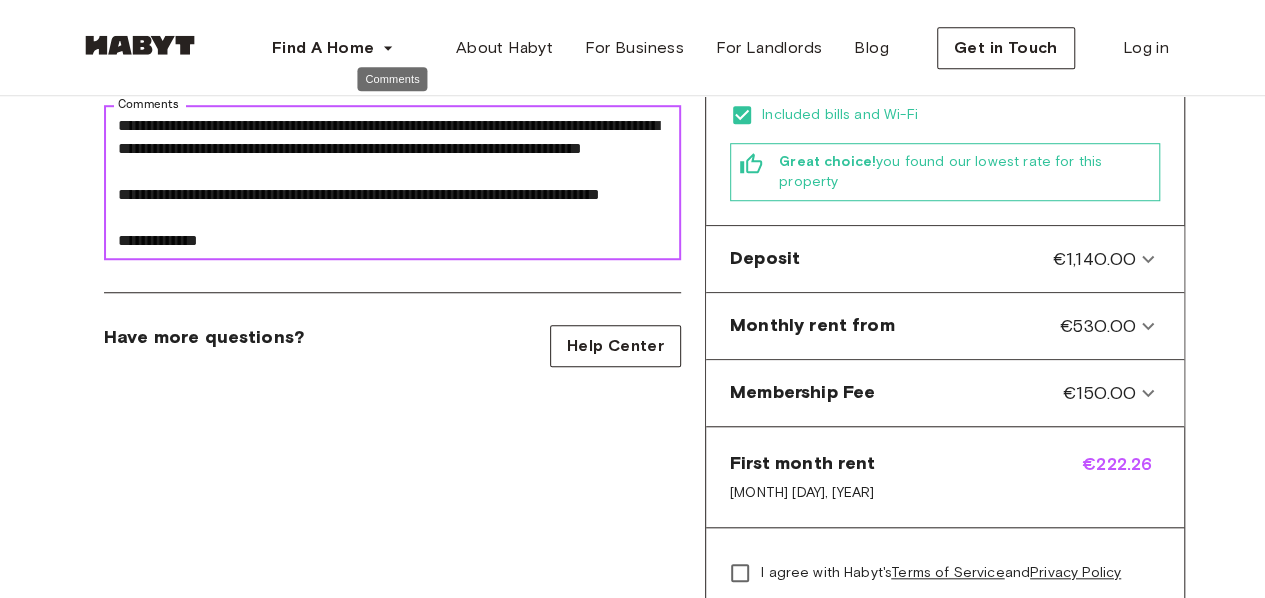 click on "**********" at bounding box center [392, 183] 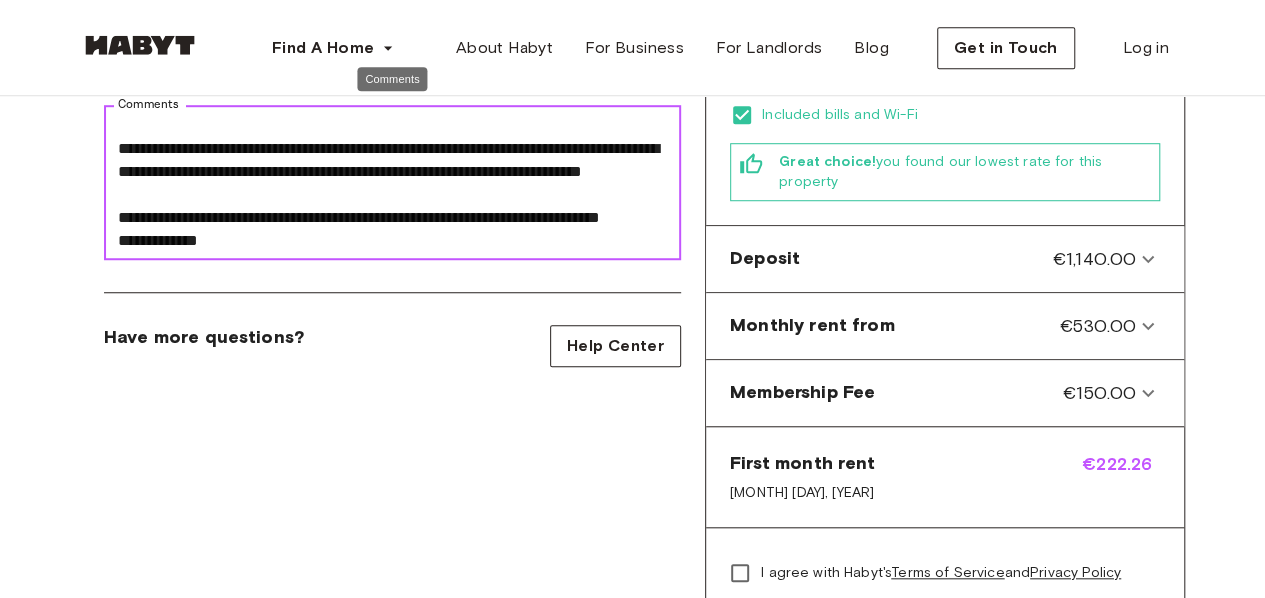 scroll, scrollTop: 276, scrollLeft: 0, axis: vertical 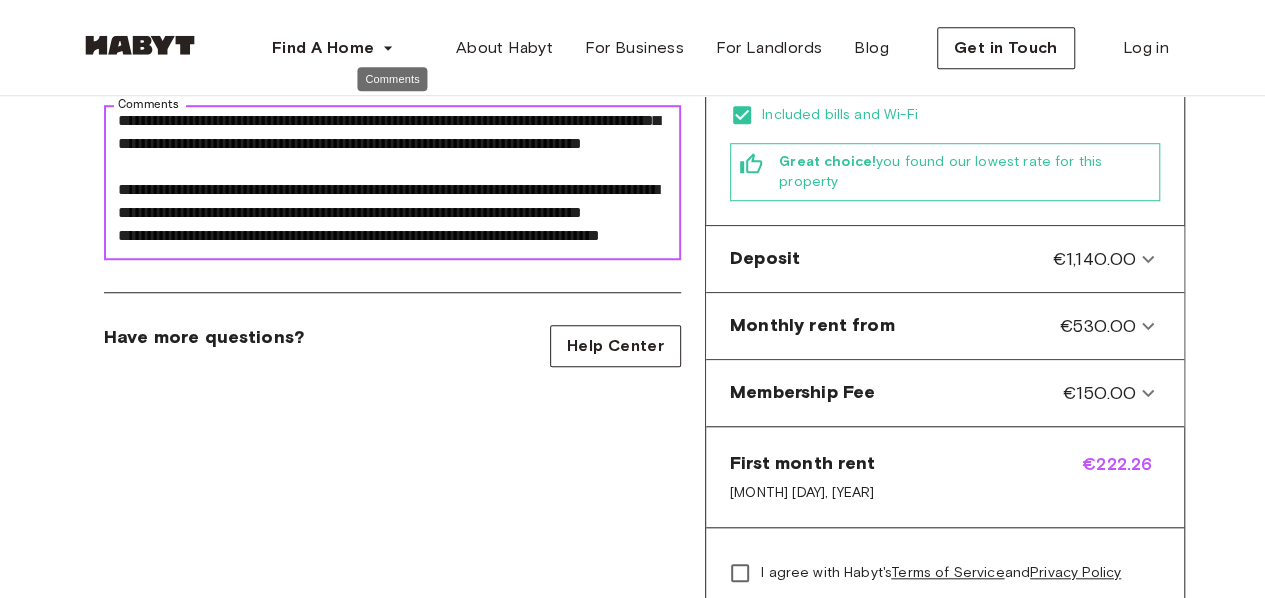 click on "**********" at bounding box center (392, 183) 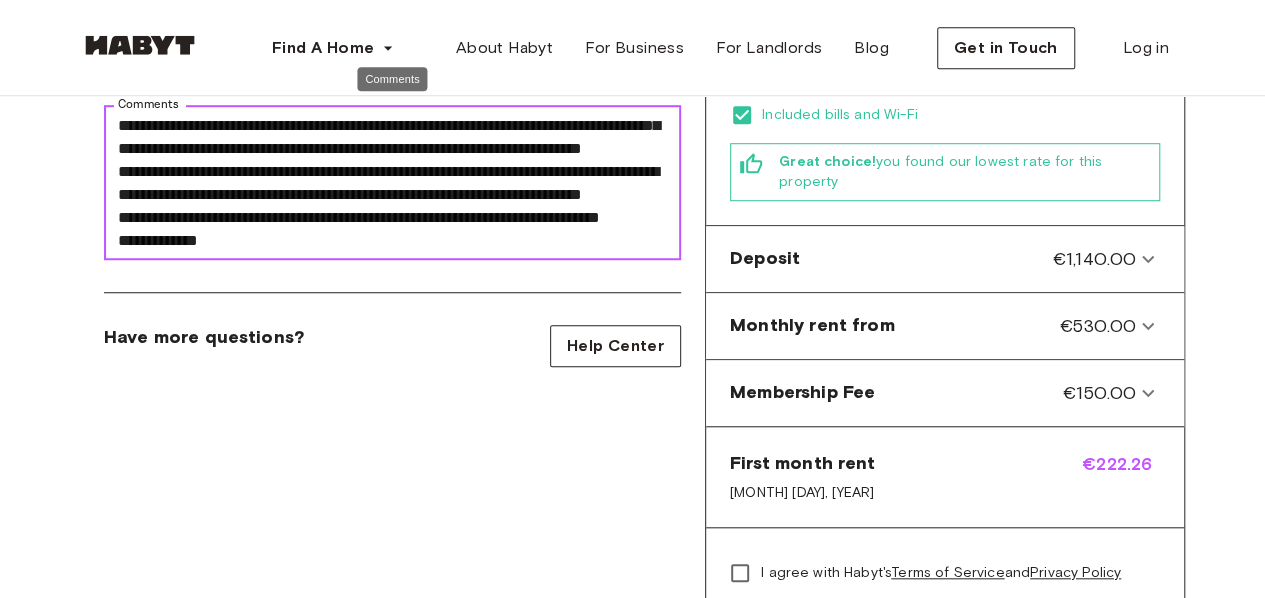 scroll, scrollTop: 142, scrollLeft: 0, axis: vertical 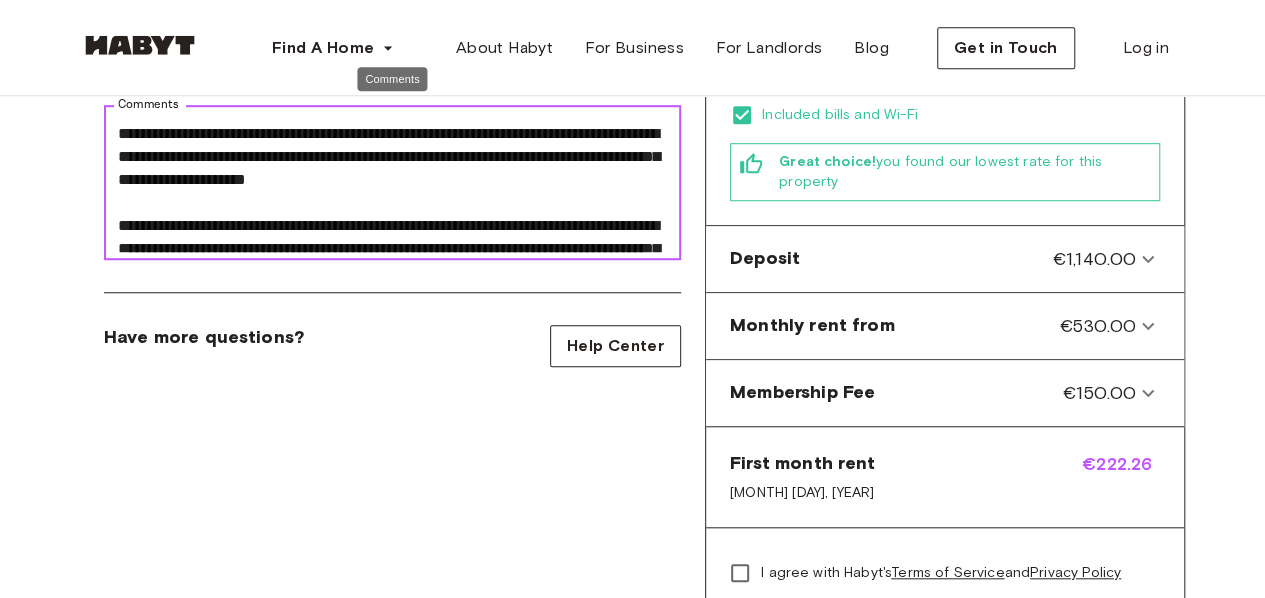 click on "**********" at bounding box center (392, 183) 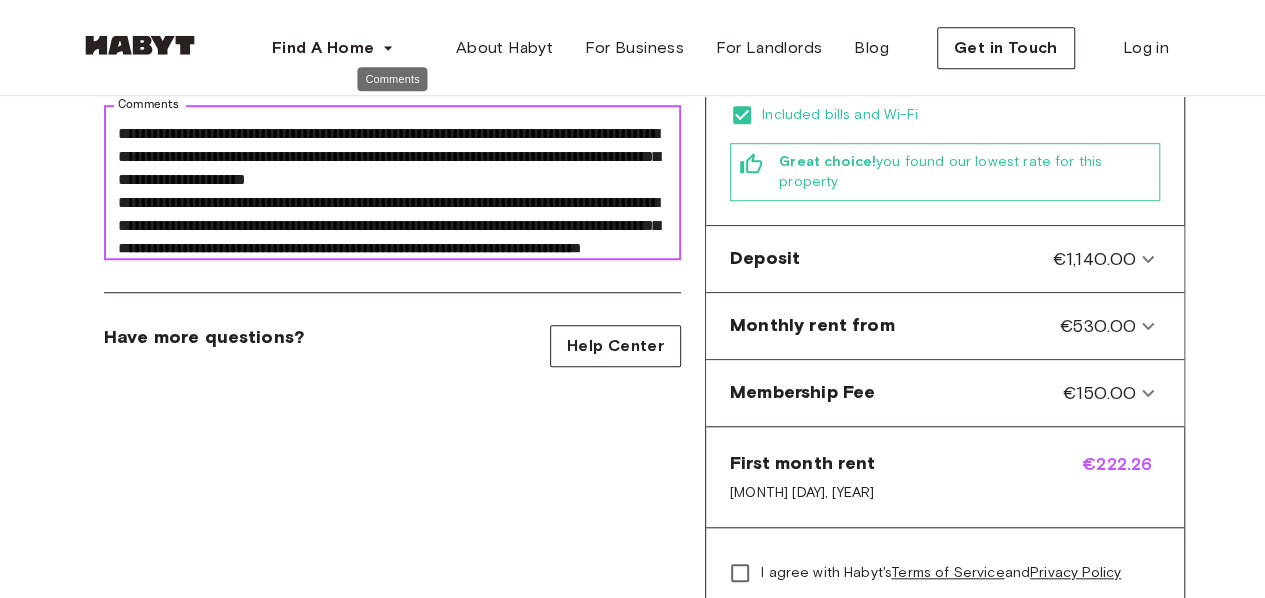 scroll, scrollTop: 16, scrollLeft: 0, axis: vertical 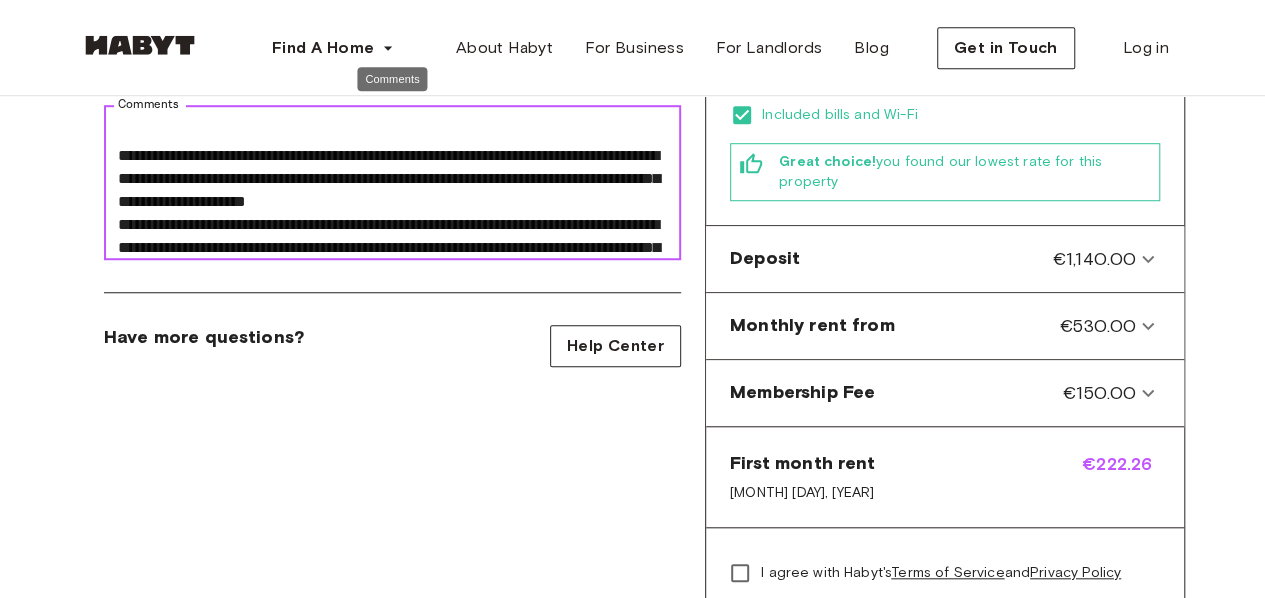 click on "**********" at bounding box center [392, 183] 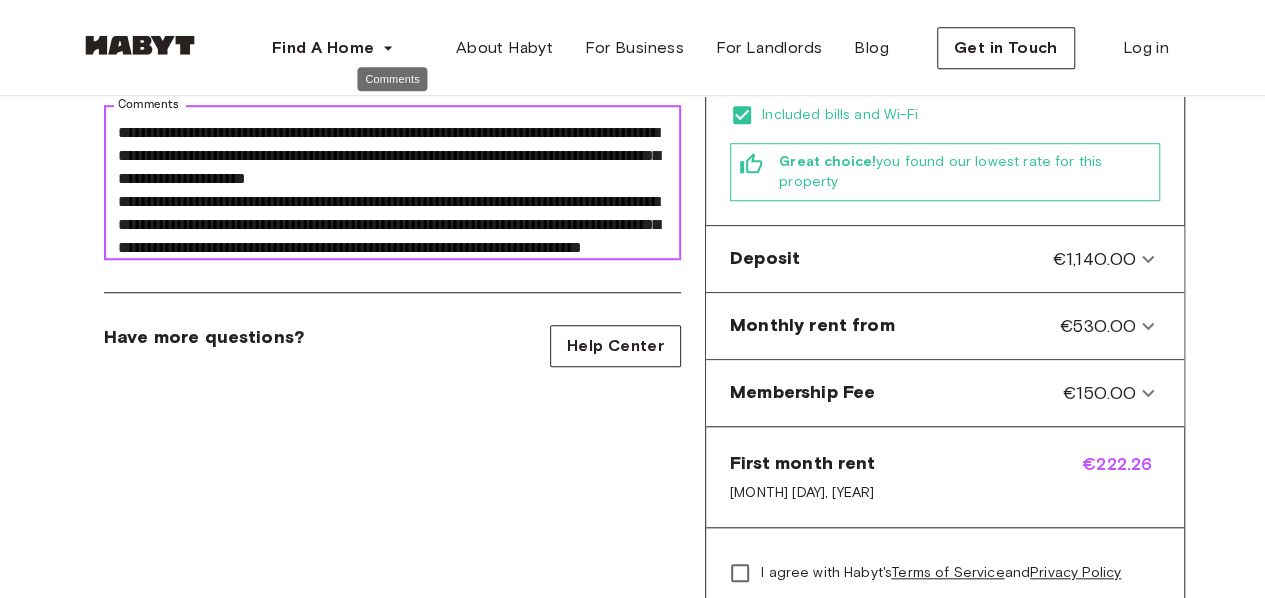 scroll, scrollTop: 0, scrollLeft: 0, axis: both 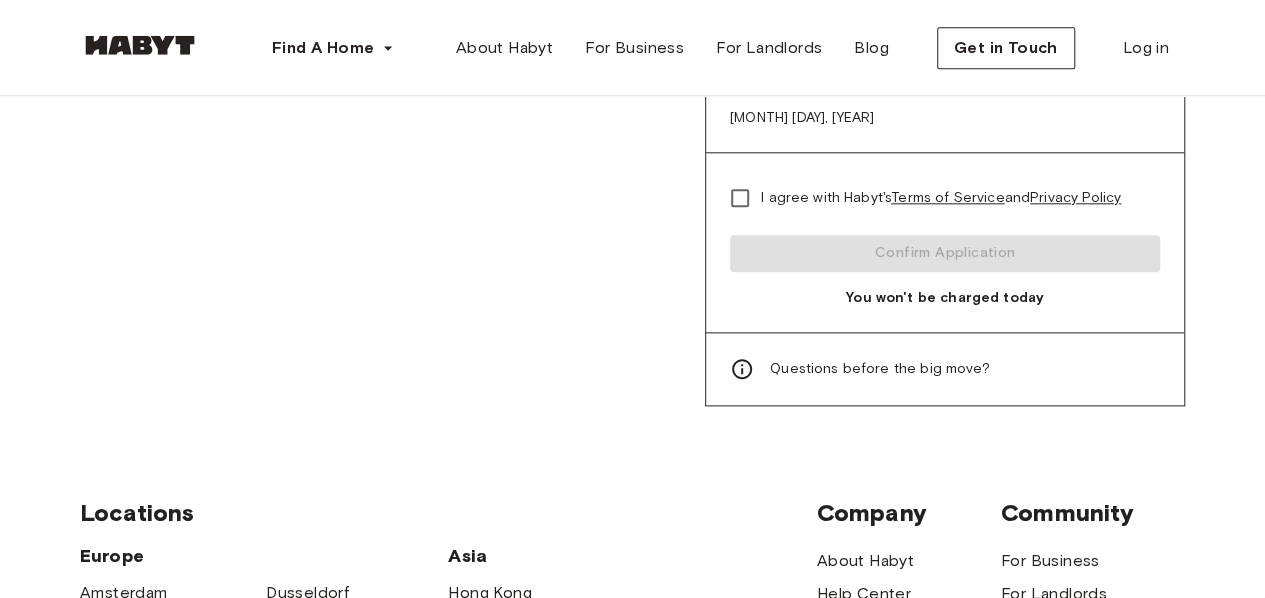 type on "**********" 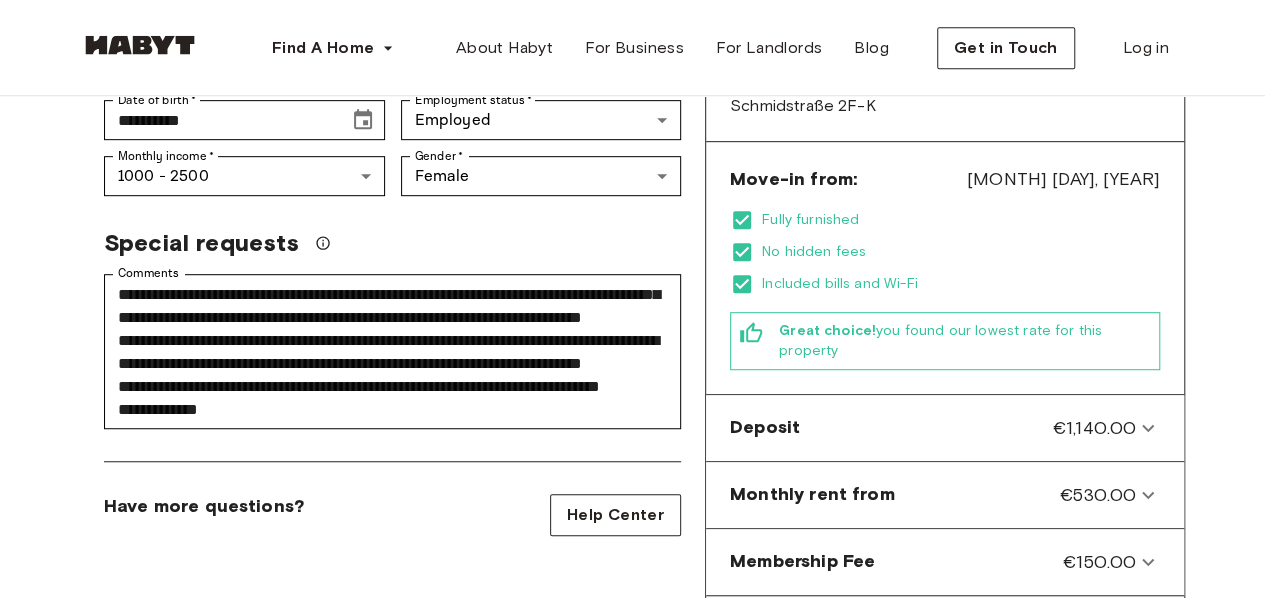 scroll, scrollTop: 483, scrollLeft: 0, axis: vertical 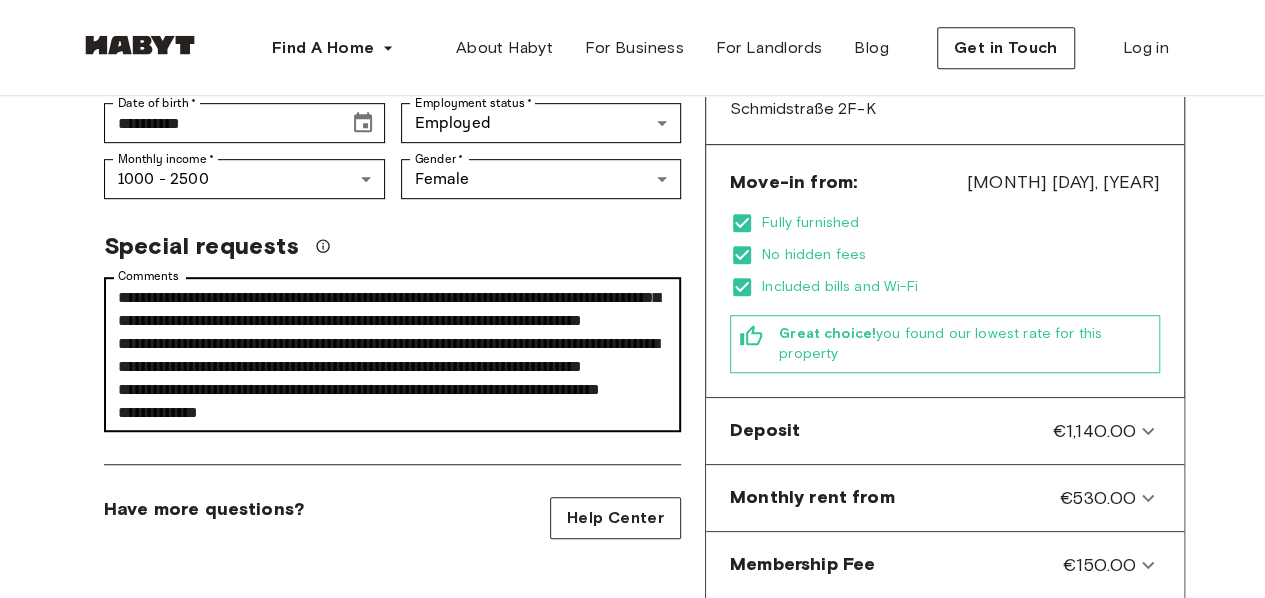 drag, startPoint x: 232, startPoint y: 429, endPoint x: 153, endPoint y: 385, distance: 90.426765 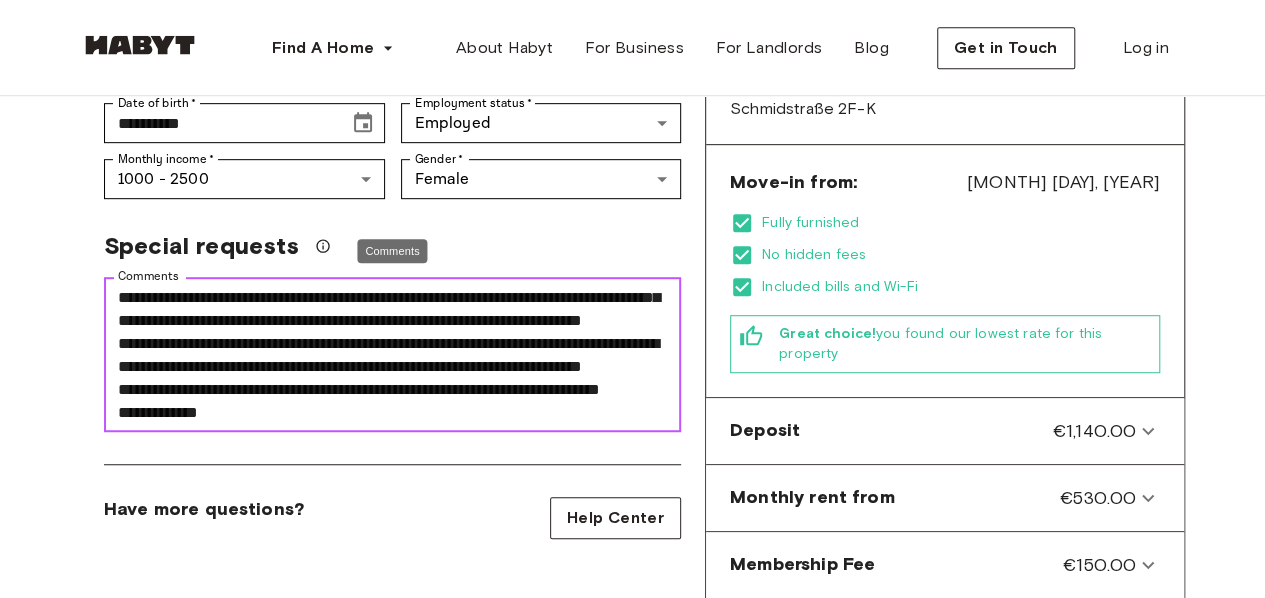 scroll, scrollTop: 0, scrollLeft: 0, axis: both 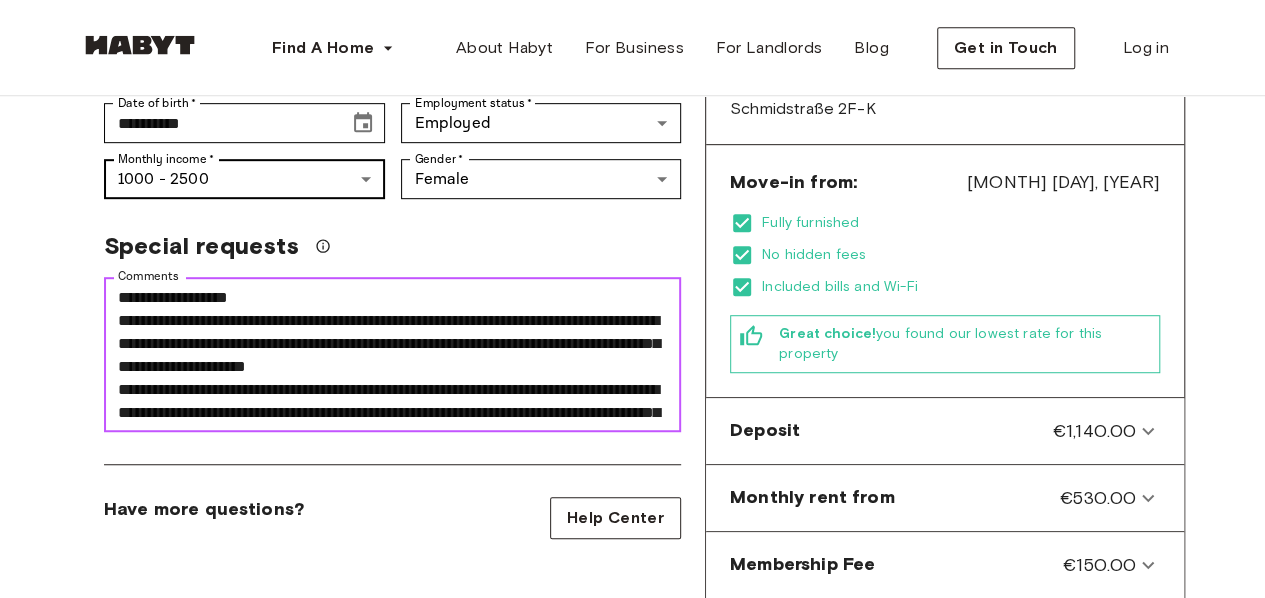 drag, startPoint x: 269, startPoint y: 415, endPoint x: 119, endPoint y: 194, distance: 267.09735 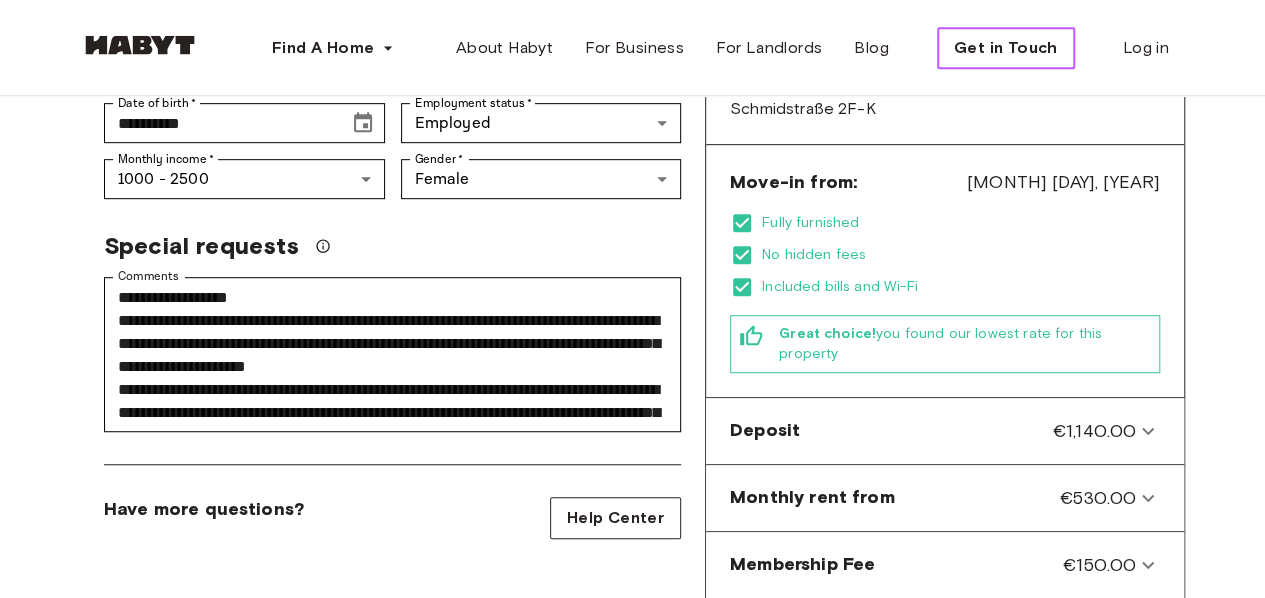 click on "Get in Touch" at bounding box center [1006, 48] 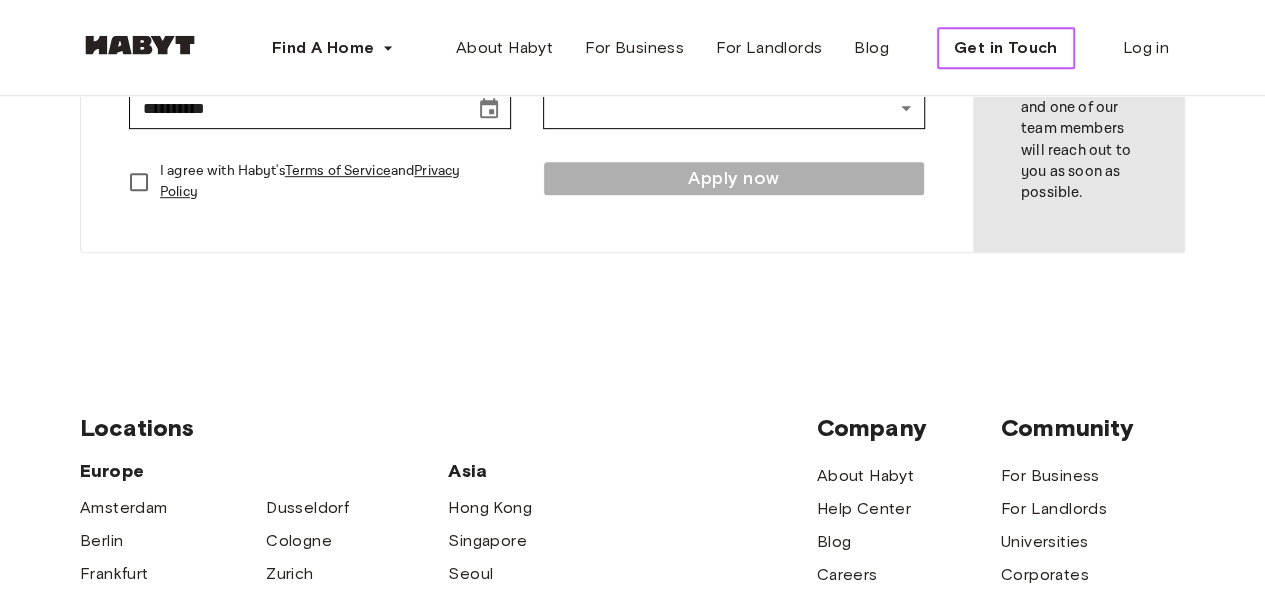 scroll, scrollTop: 0, scrollLeft: 0, axis: both 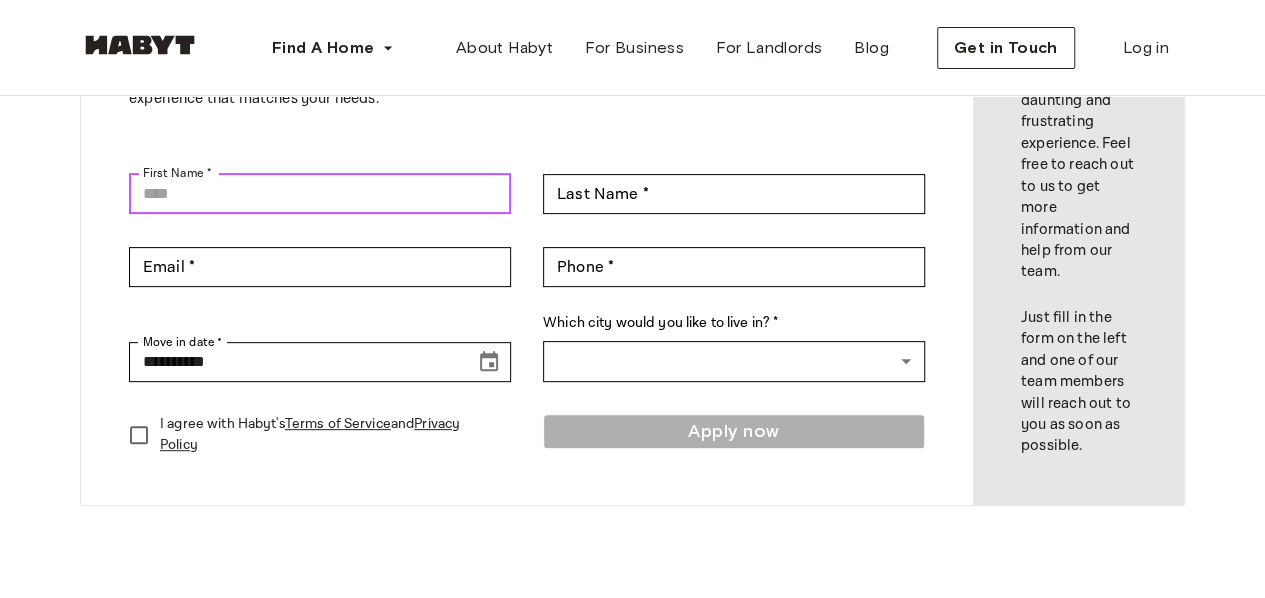 click on "First Name *" at bounding box center (320, 194) 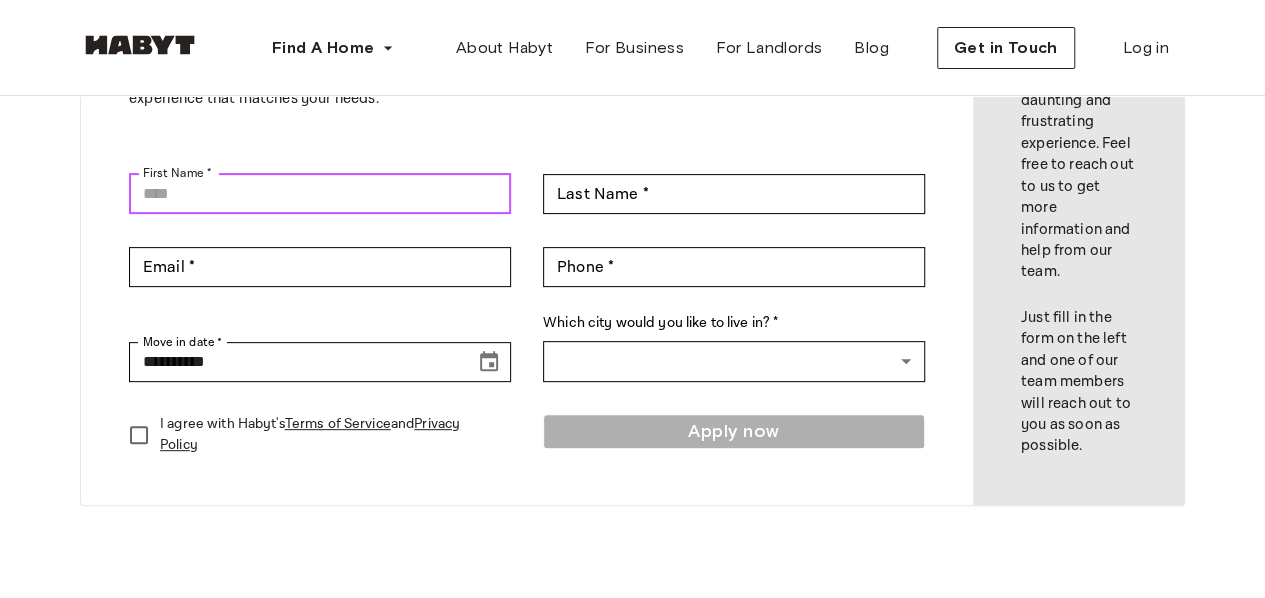 type on "****" 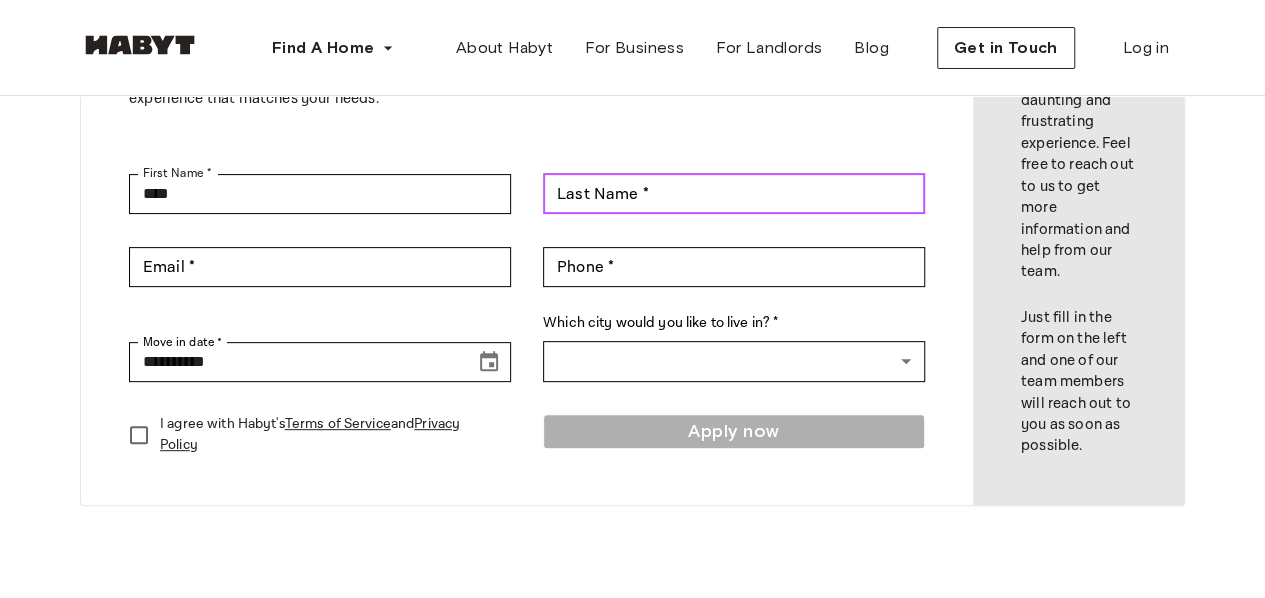 type on "**********" 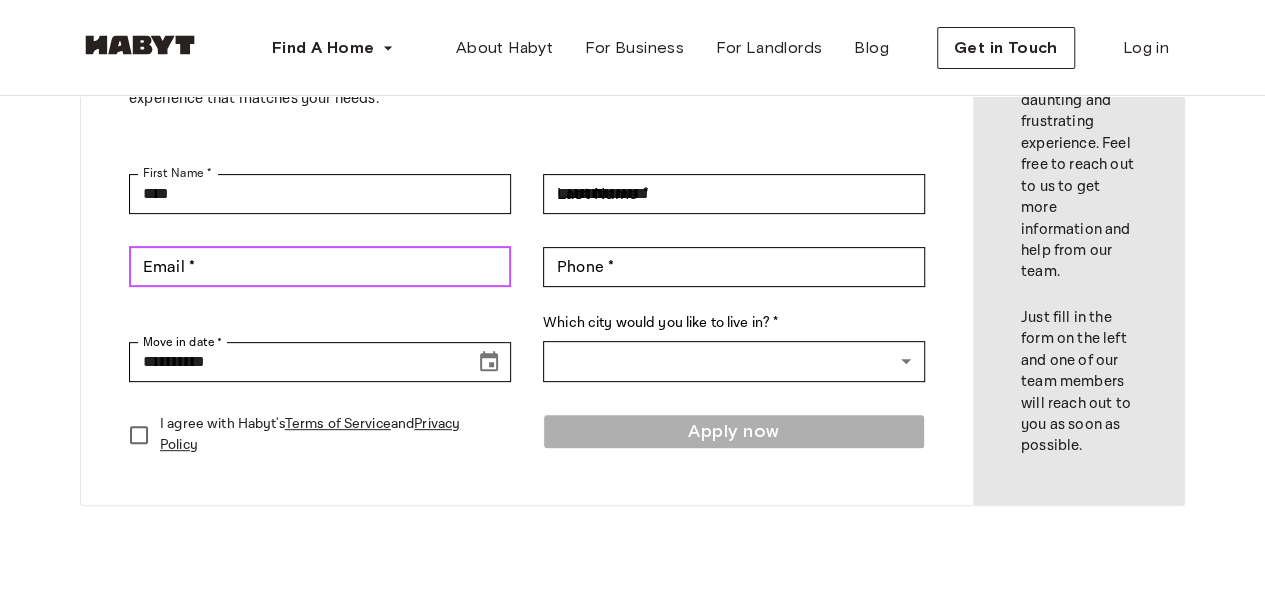 type on "**********" 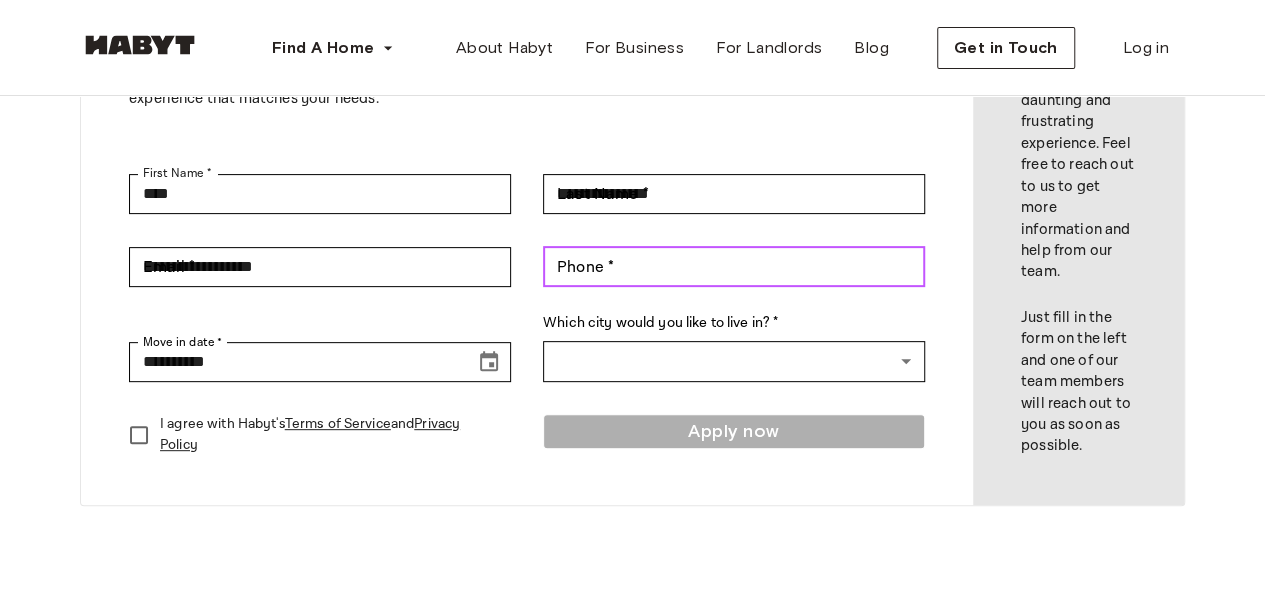 type on "*********" 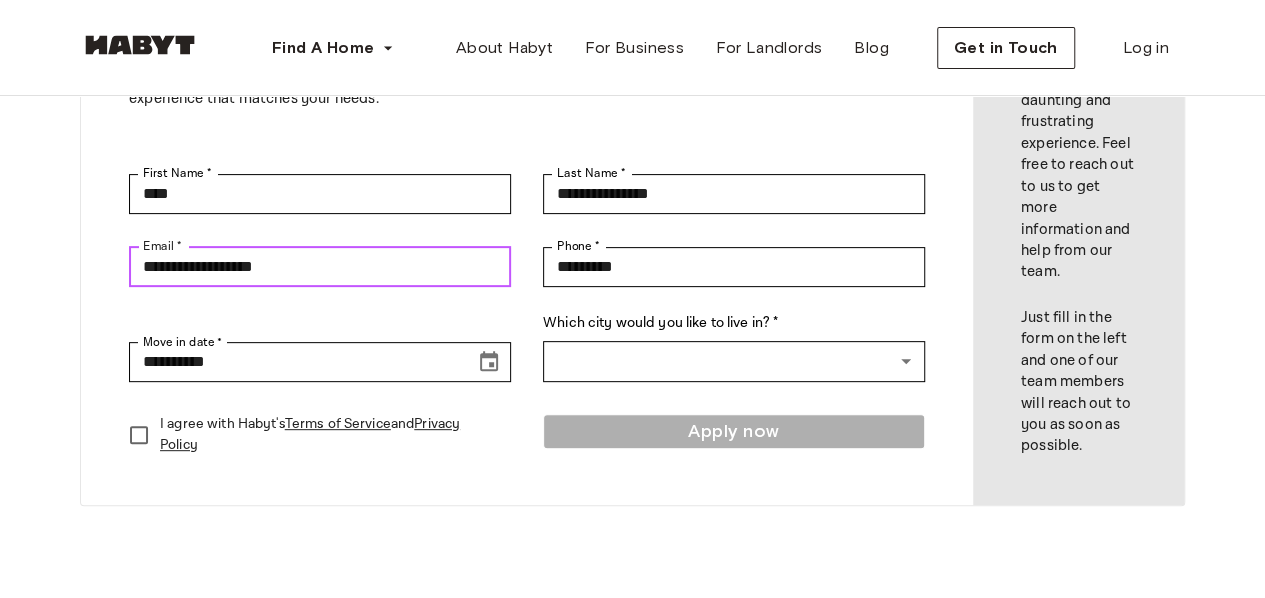 click on "**********" at bounding box center [320, 267] 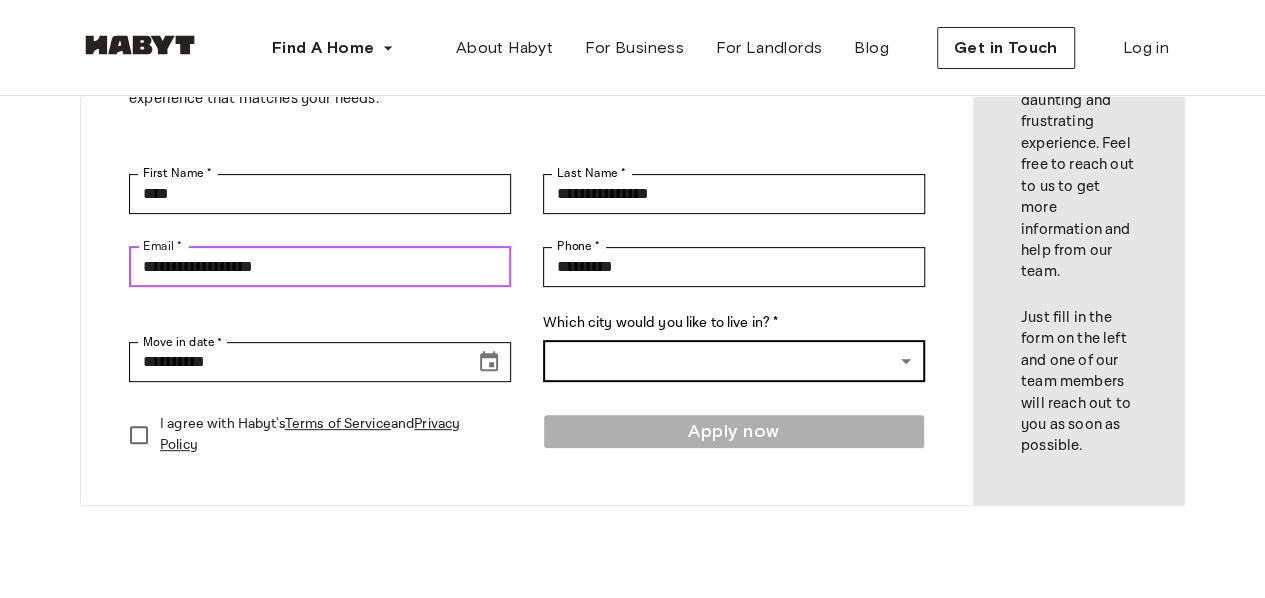 type on "**********" 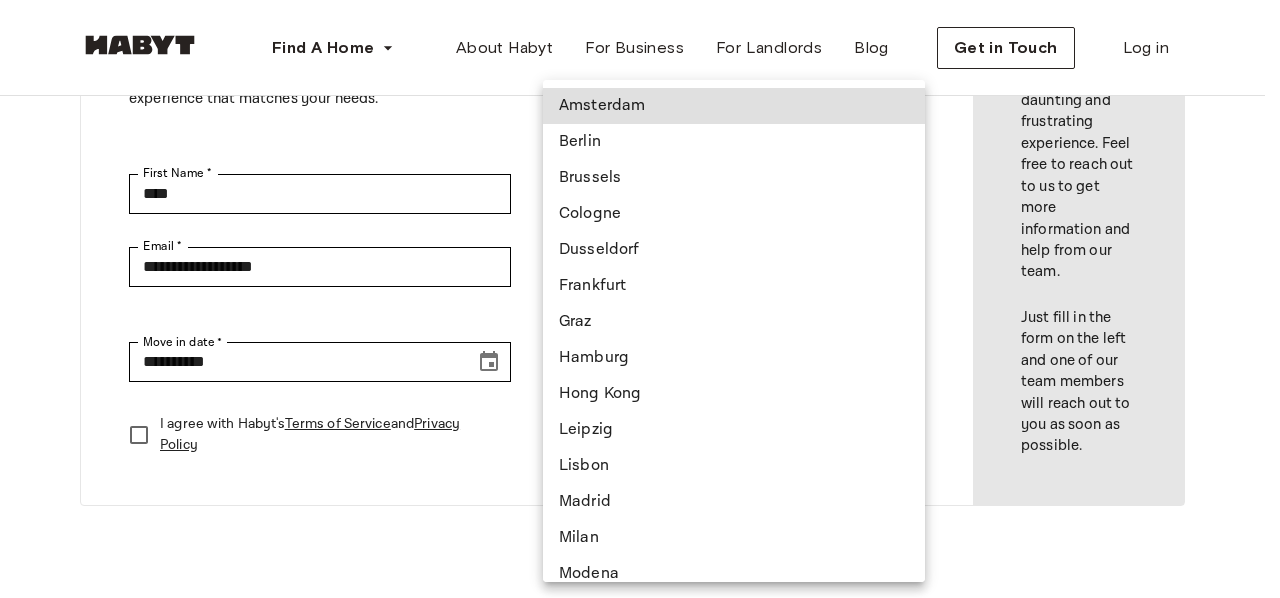 click on "Find A Home Europe Amsterdam Berlin Frankfurt Hamburg Lisbon Madrid Milan Modena Paris Turin Munich Rotterdam Stuttgart Dusseldorf Cologne Zurich The Hague Graz Brussels Leipzig Asia Hong Kong Singapore Seoul Phuket Tokyo About Habyt For Business For Landlords Blog Get in Touch Log in Apply now Choose between co-living spaces, shared apartments and private studios. We bring you the simplest housing experience that matches your needs. First Name * [FIRST] First Name * Last Name * [LAST] Last Name * Email * [EMAIL] Email * Phone * [PHONE] Phone * Move in date   * [DATE] Move in date   * Which city would you like to live in? * ​ ​ I agree with Habyt's  Terms of Service  and  Privacy Policy Apply now Contact us Finding a house can be a daunting and frustrating experience. Feel free to reach out to us to get more information and help from our team. Just fill in the form on the left and one of our team members will reach out to you as soon as possible. Locations Europe Amsterdam Milan" at bounding box center [640, 636] 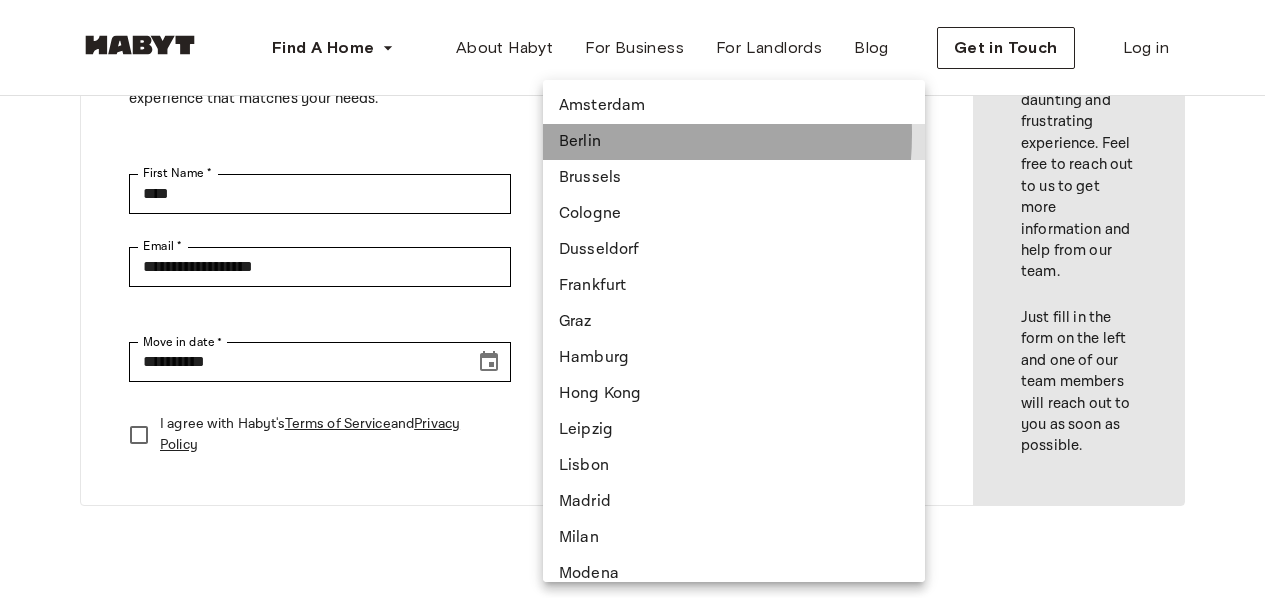click on "Berlin" at bounding box center [734, 142] 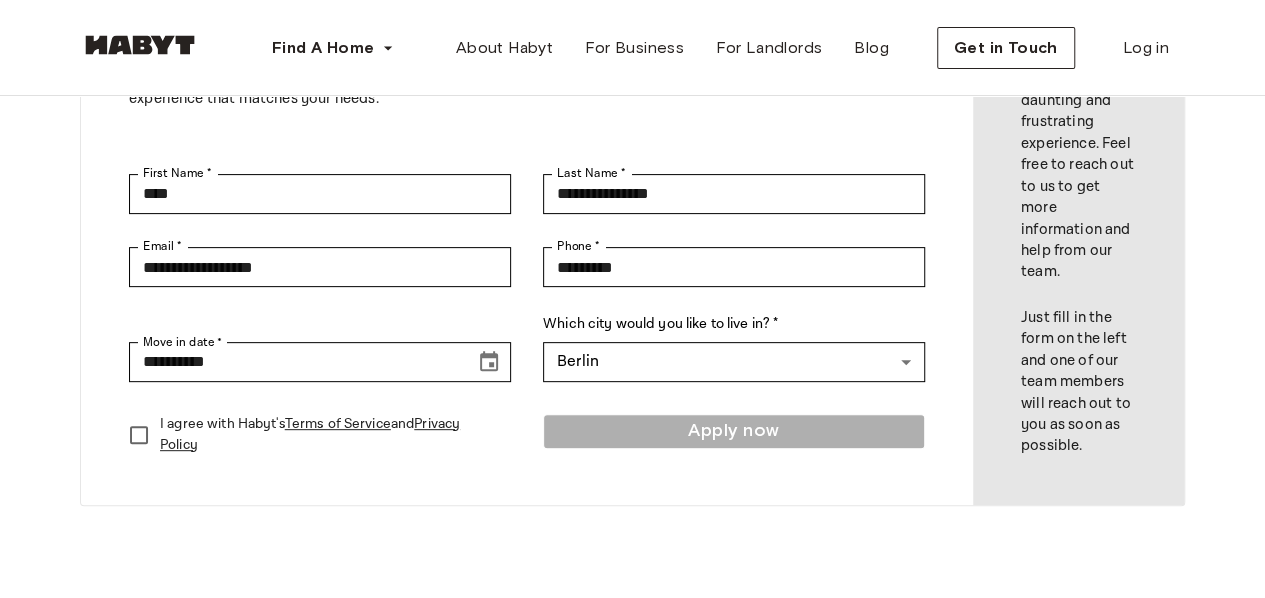click on "Apply now" at bounding box center [734, 435] 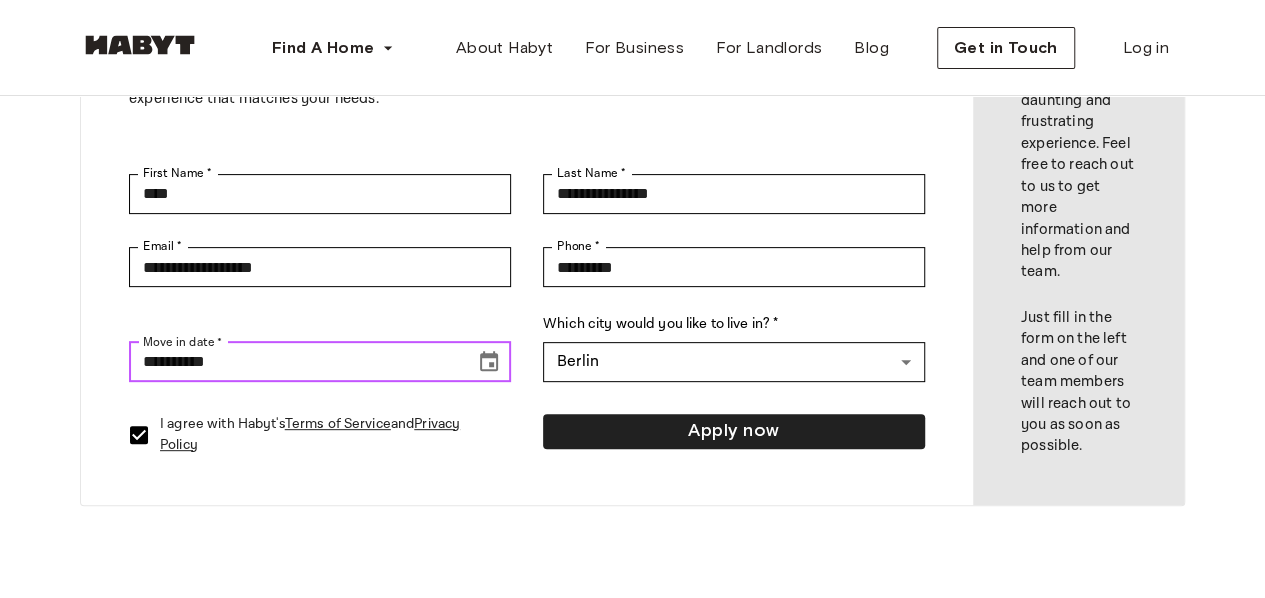 click on "**********" at bounding box center (295, 362) 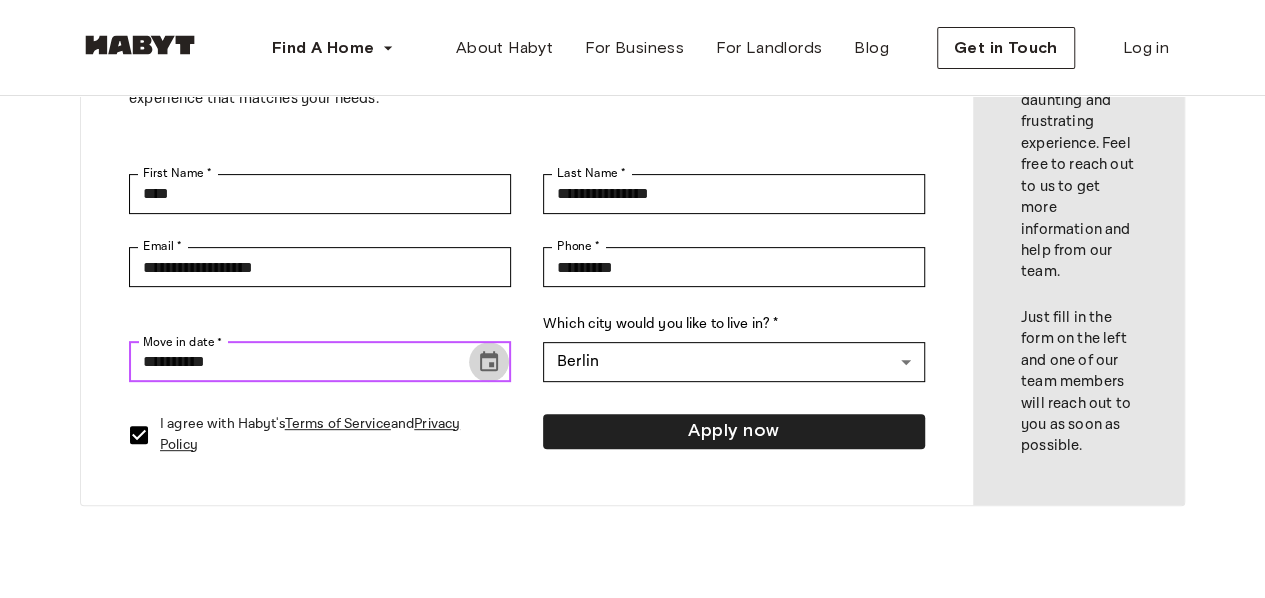 click 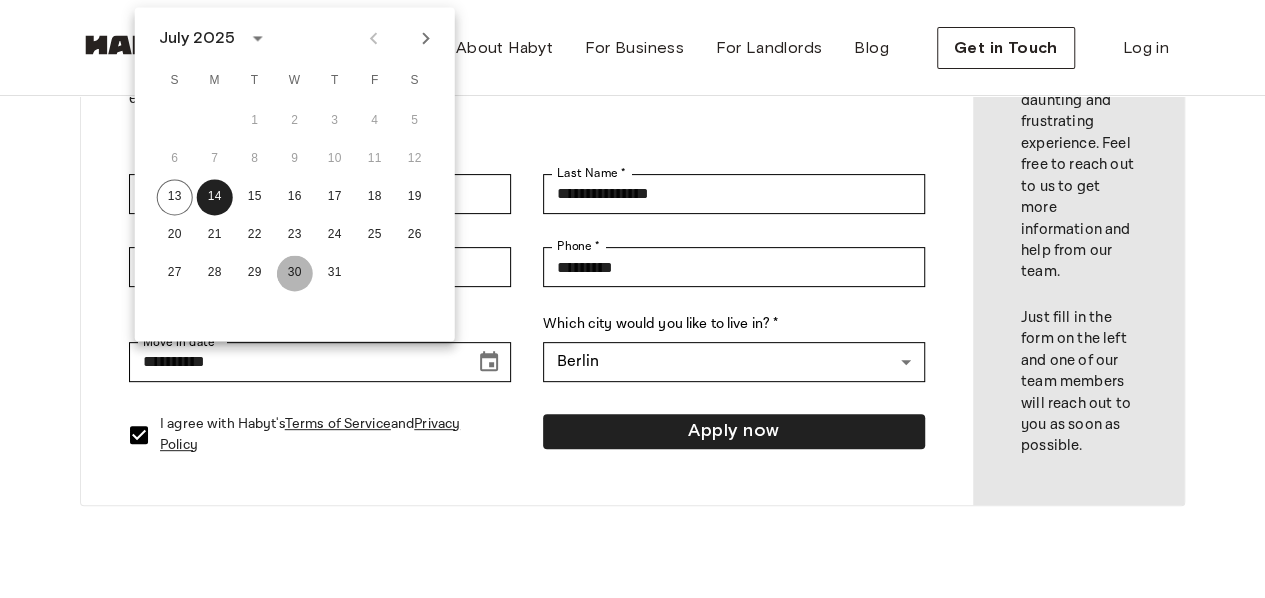click on "30" at bounding box center [295, 273] 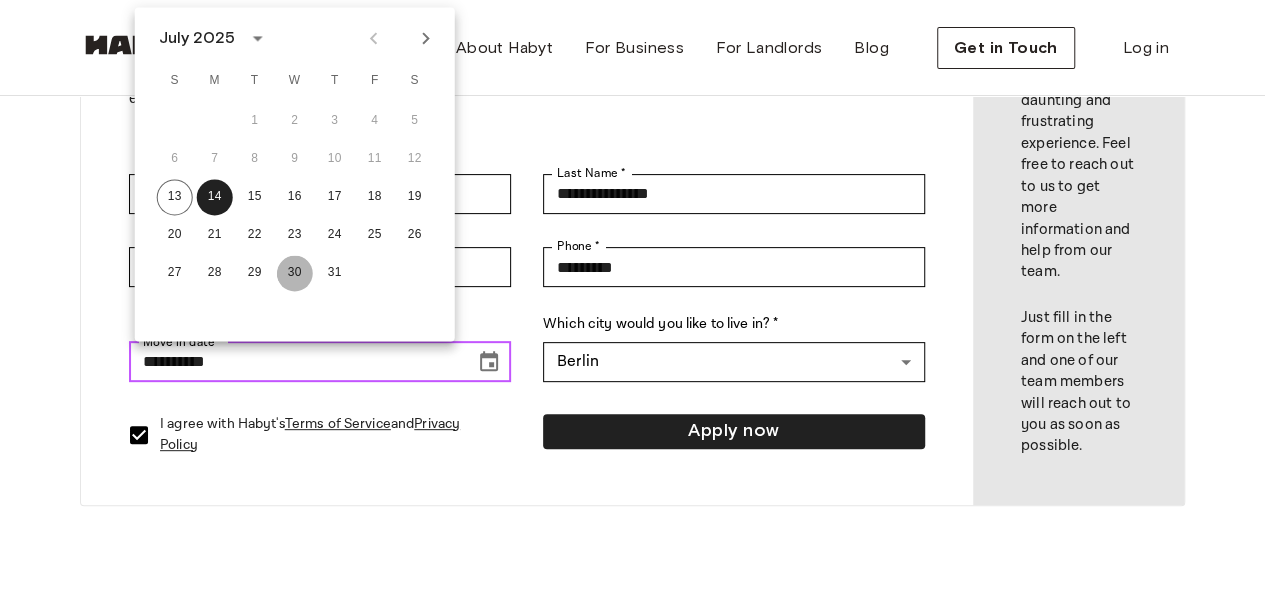 type on "**********" 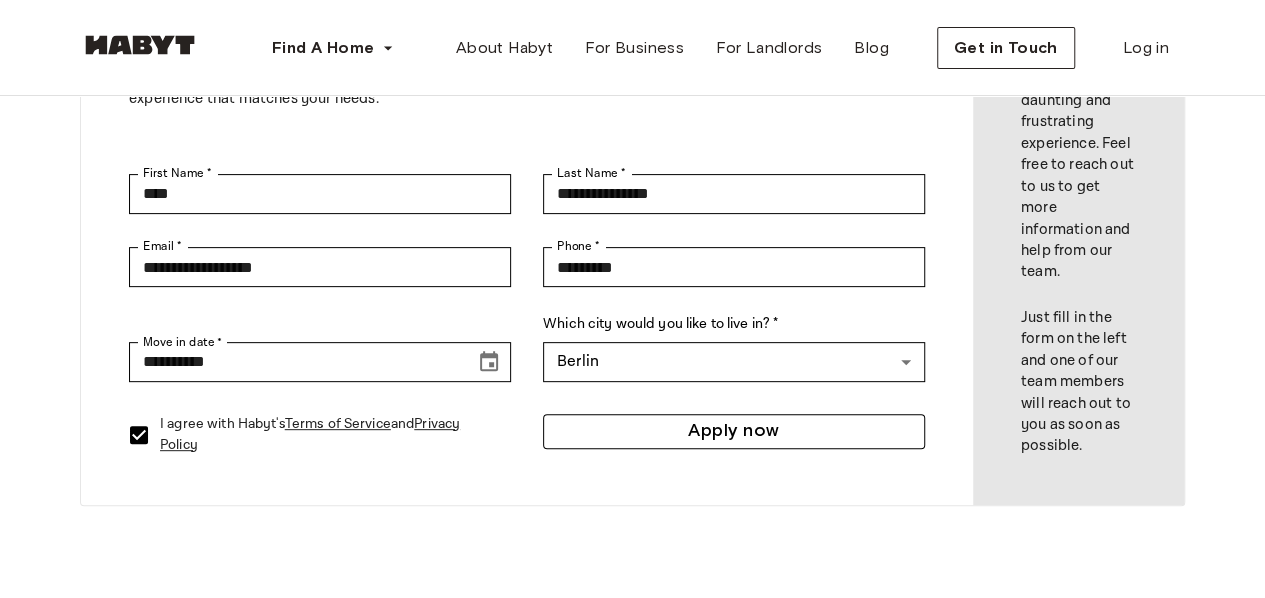 click on "Apply now" at bounding box center (734, 431) 